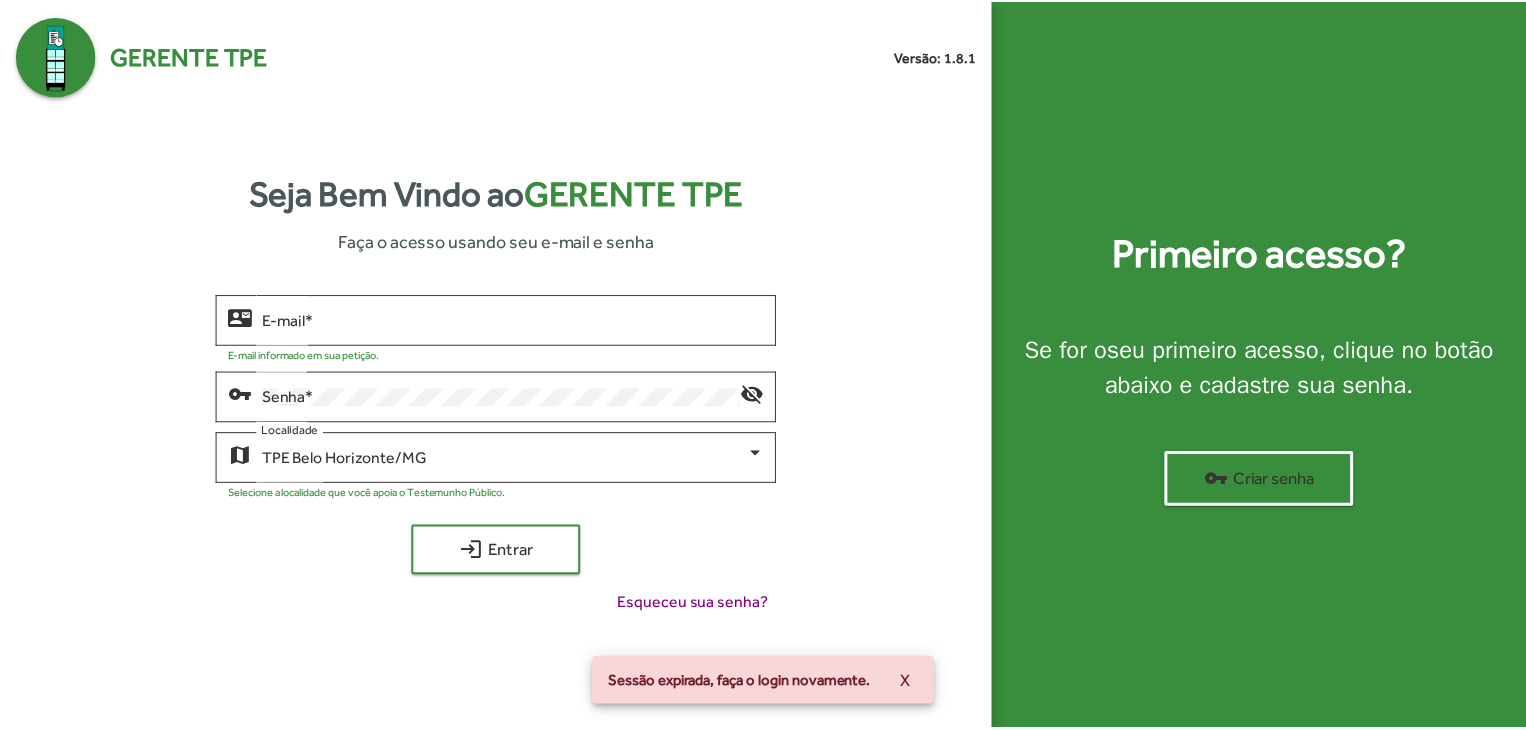 scroll, scrollTop: 0, scrollLeft: 0, axis: both 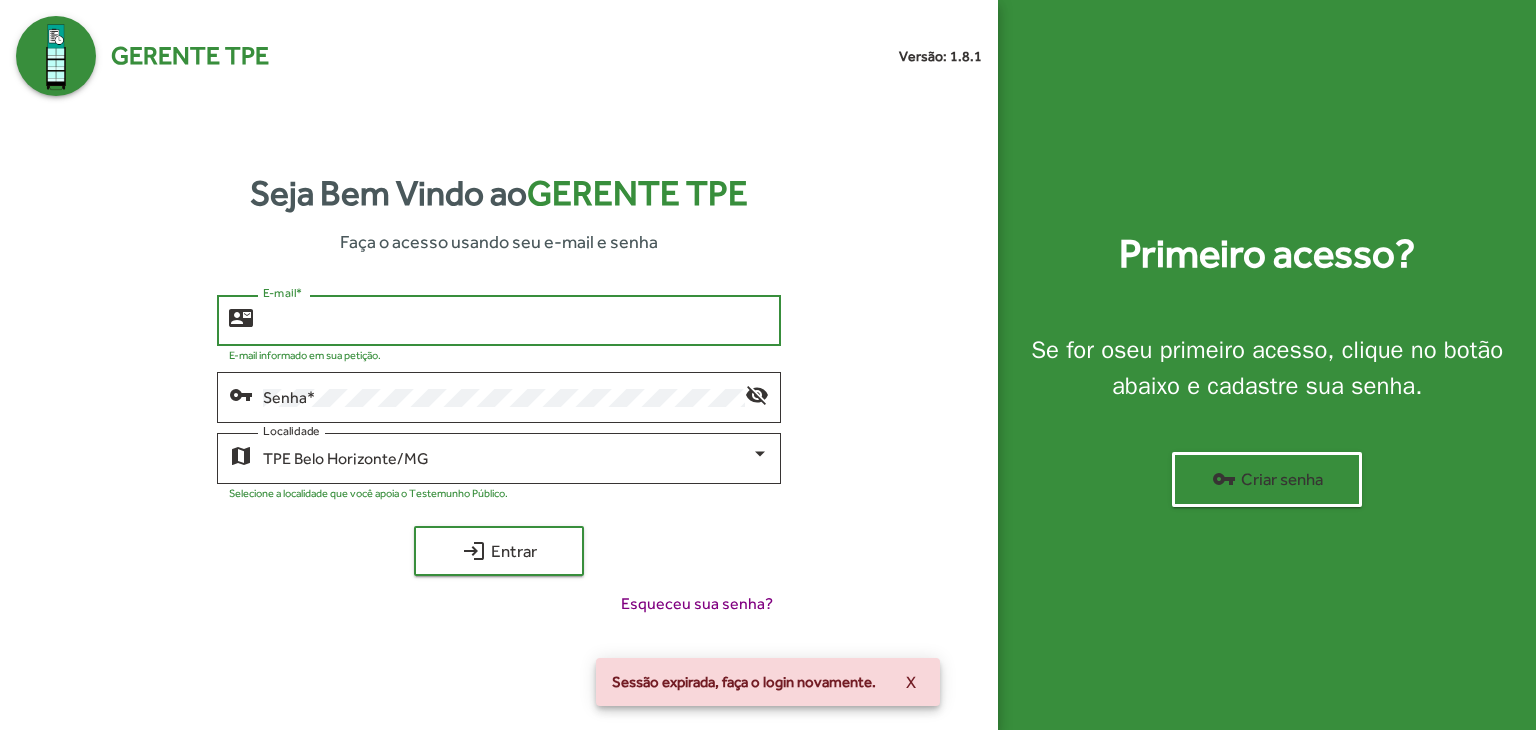 click on "E-mail   *" at bounding box center (516, 321) 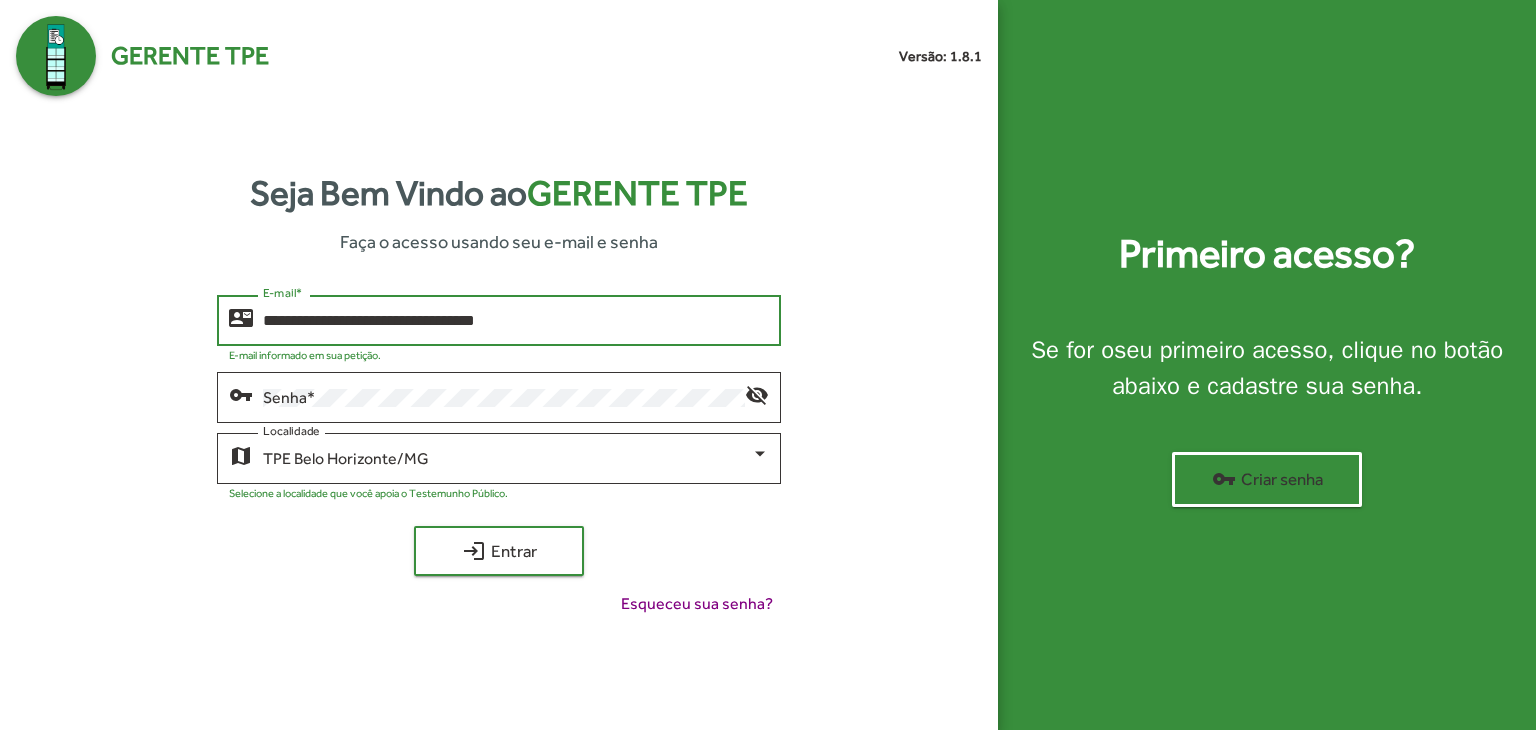 type on "**********" 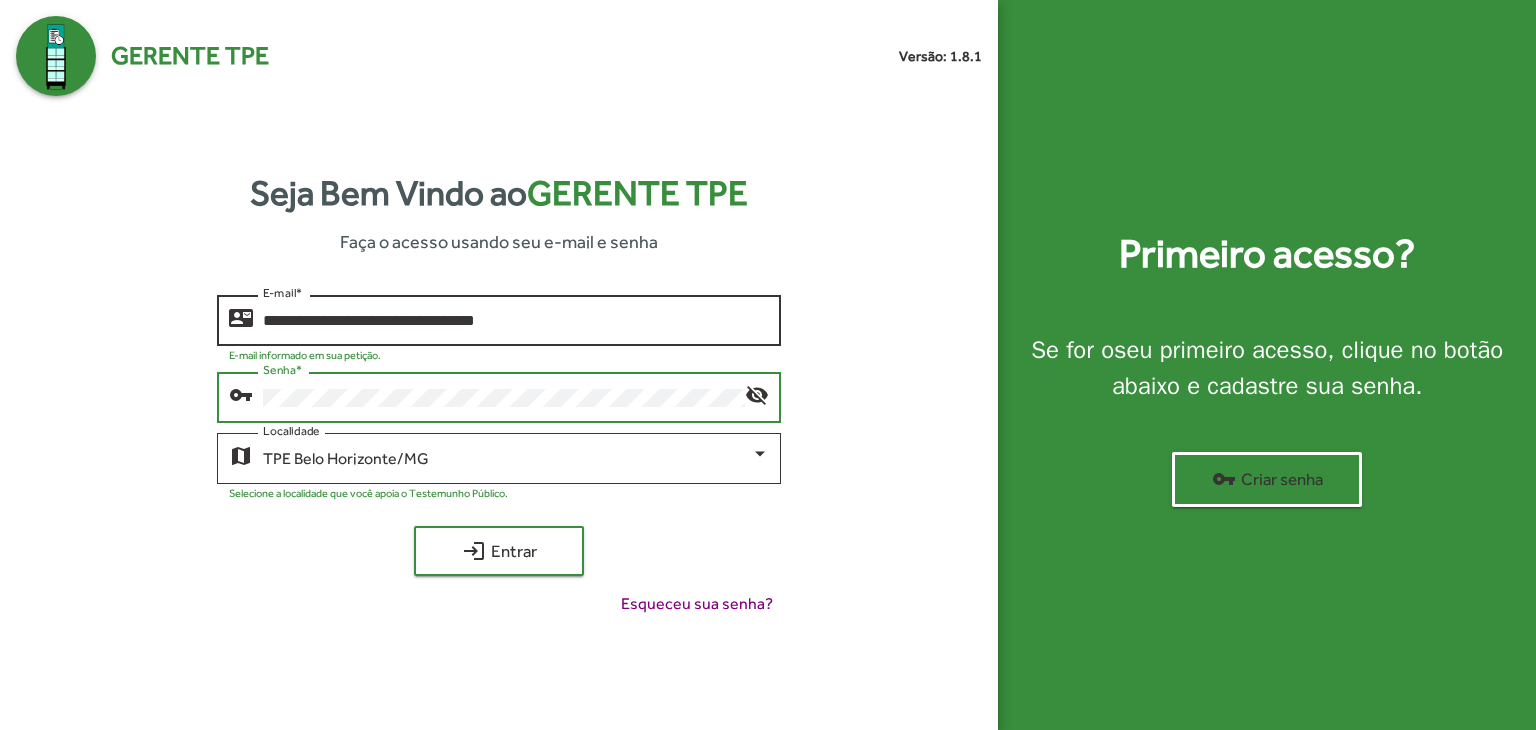 click on "login  Entrar" 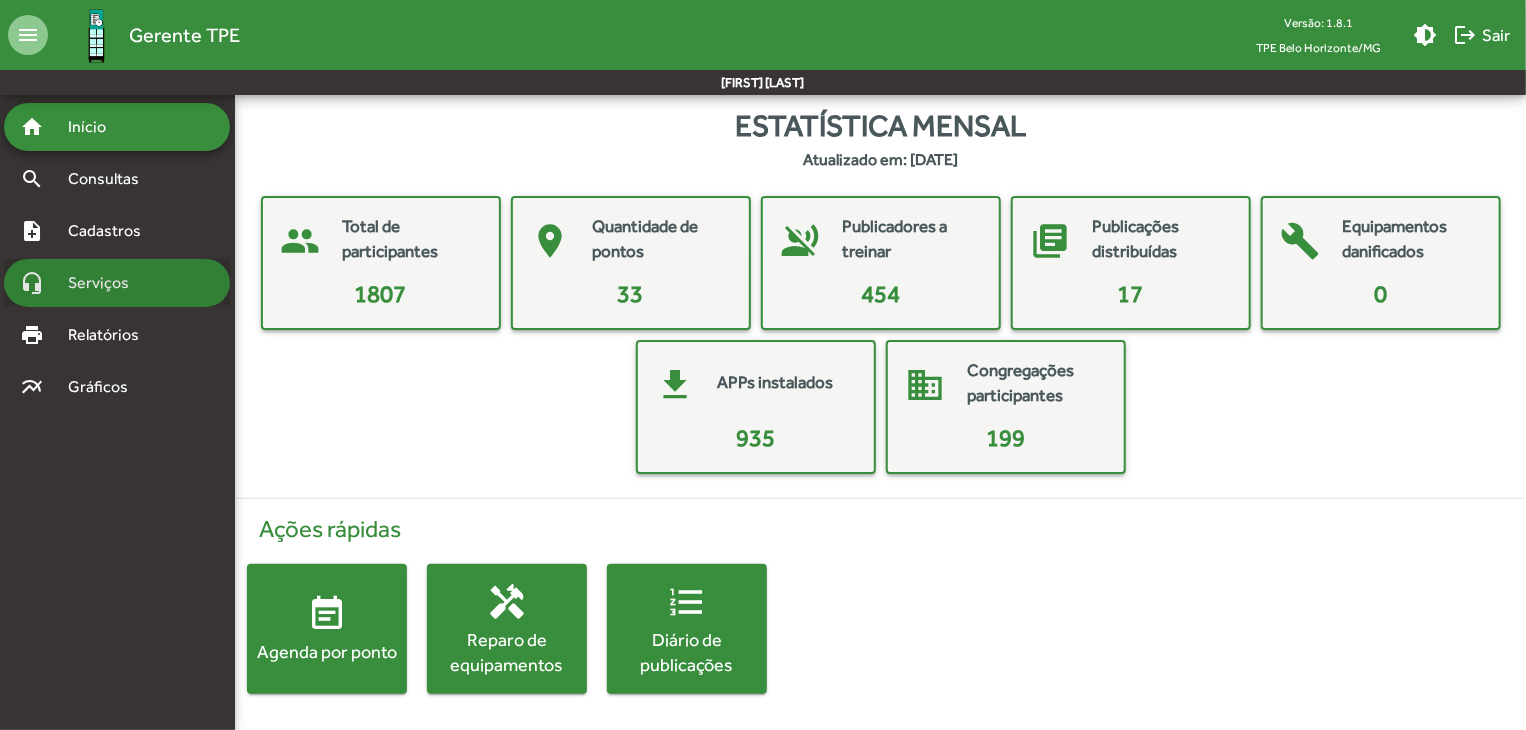 click on "Serviços" at bounding box center (106, 283) 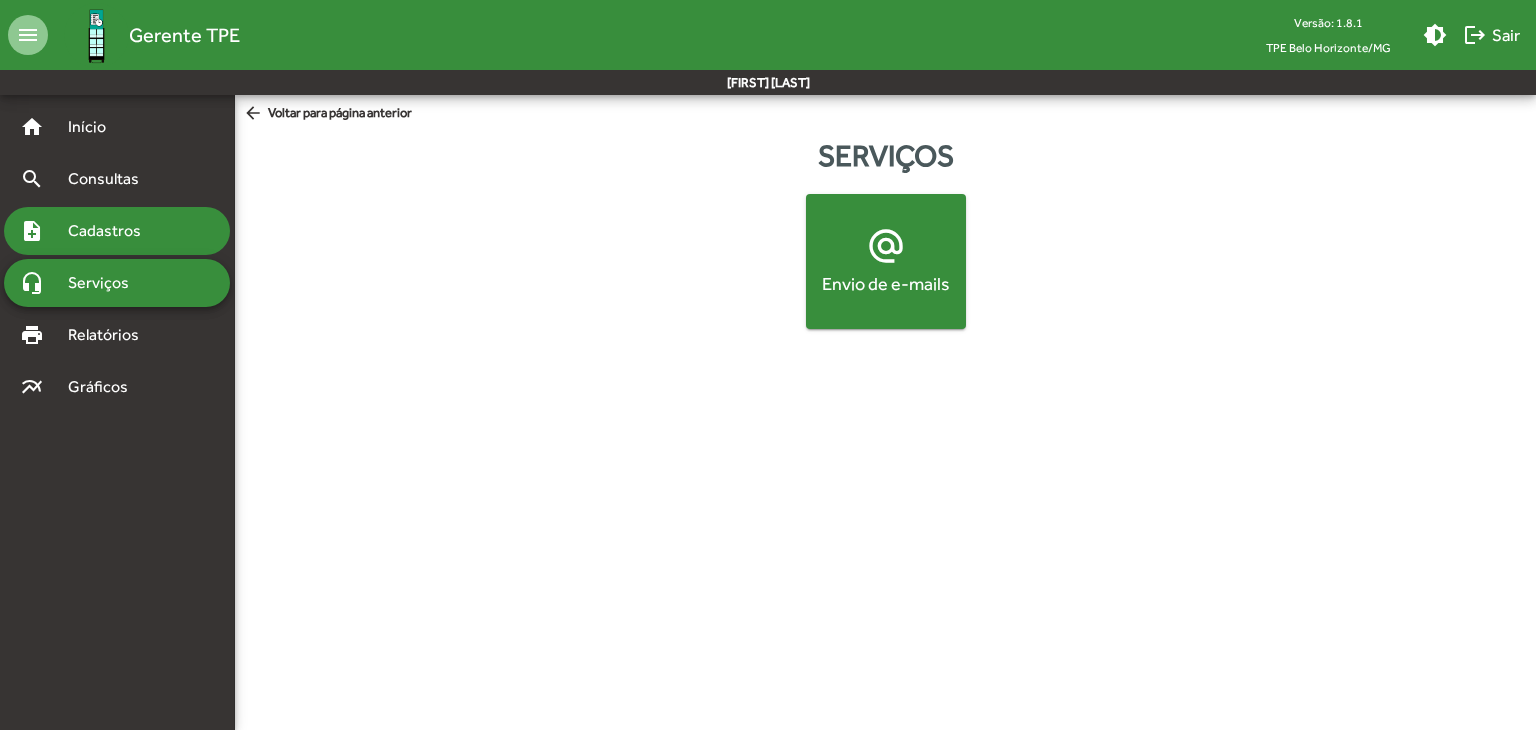 click on "Cadastros" at bounding box center (111, 231) 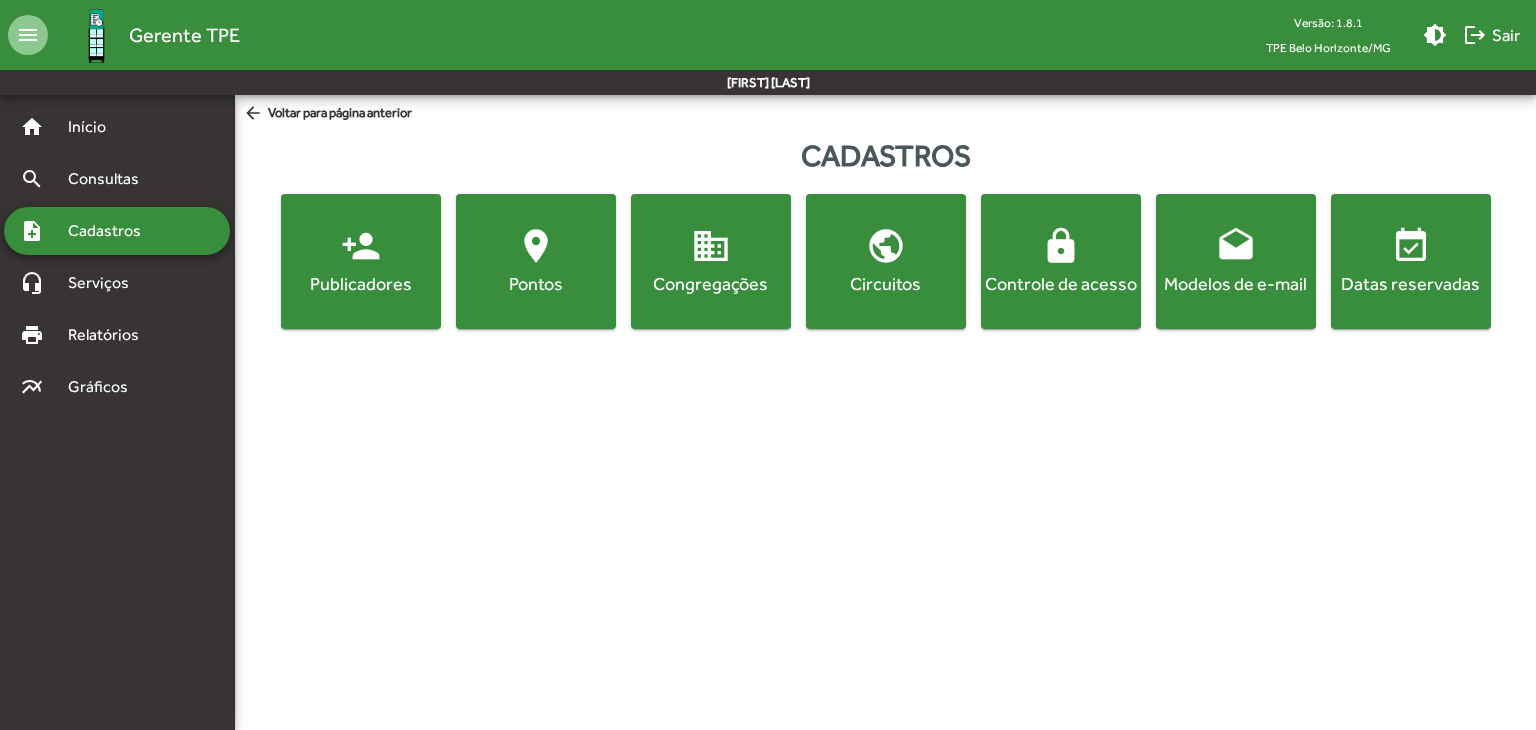 click on "lock" 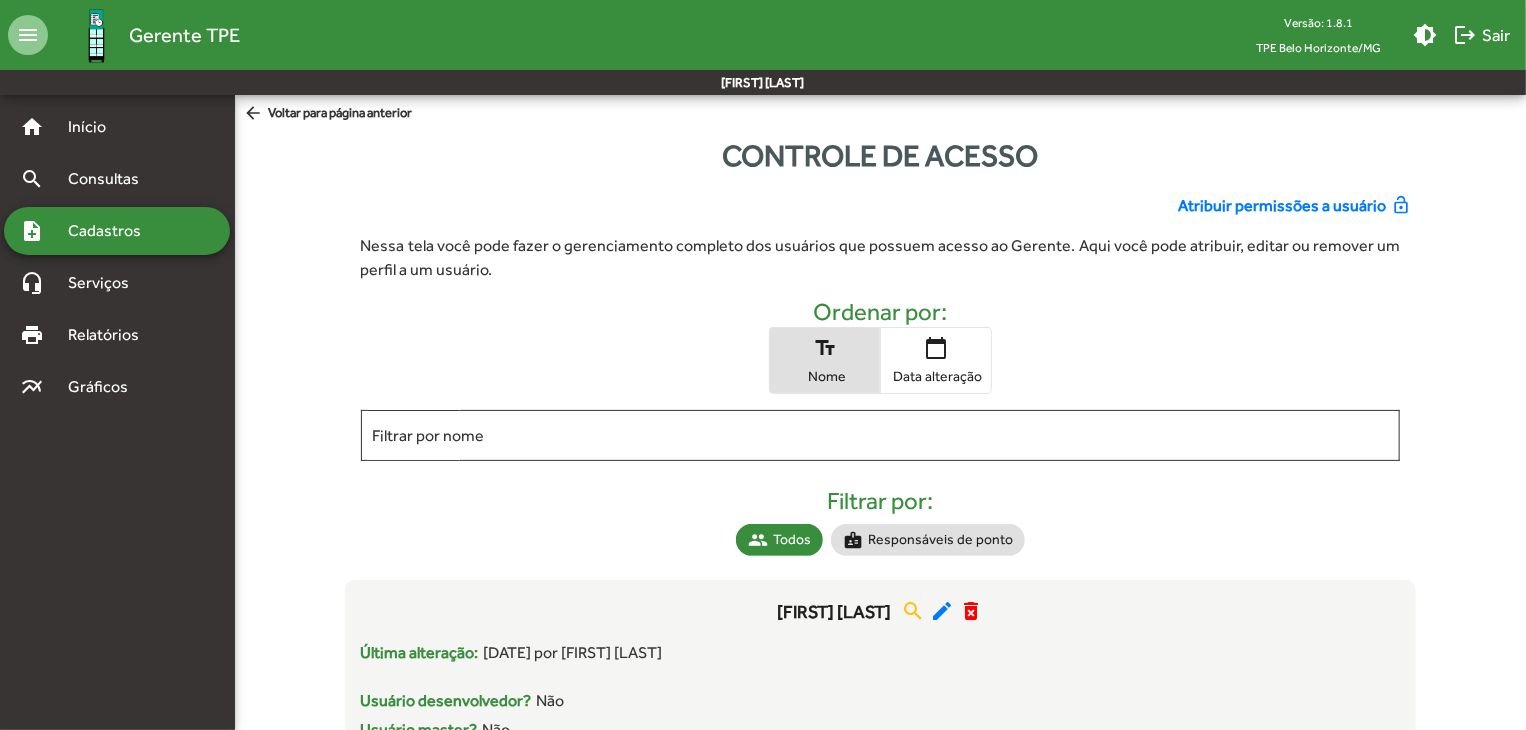 click on "Atribuir permissões a usuário" 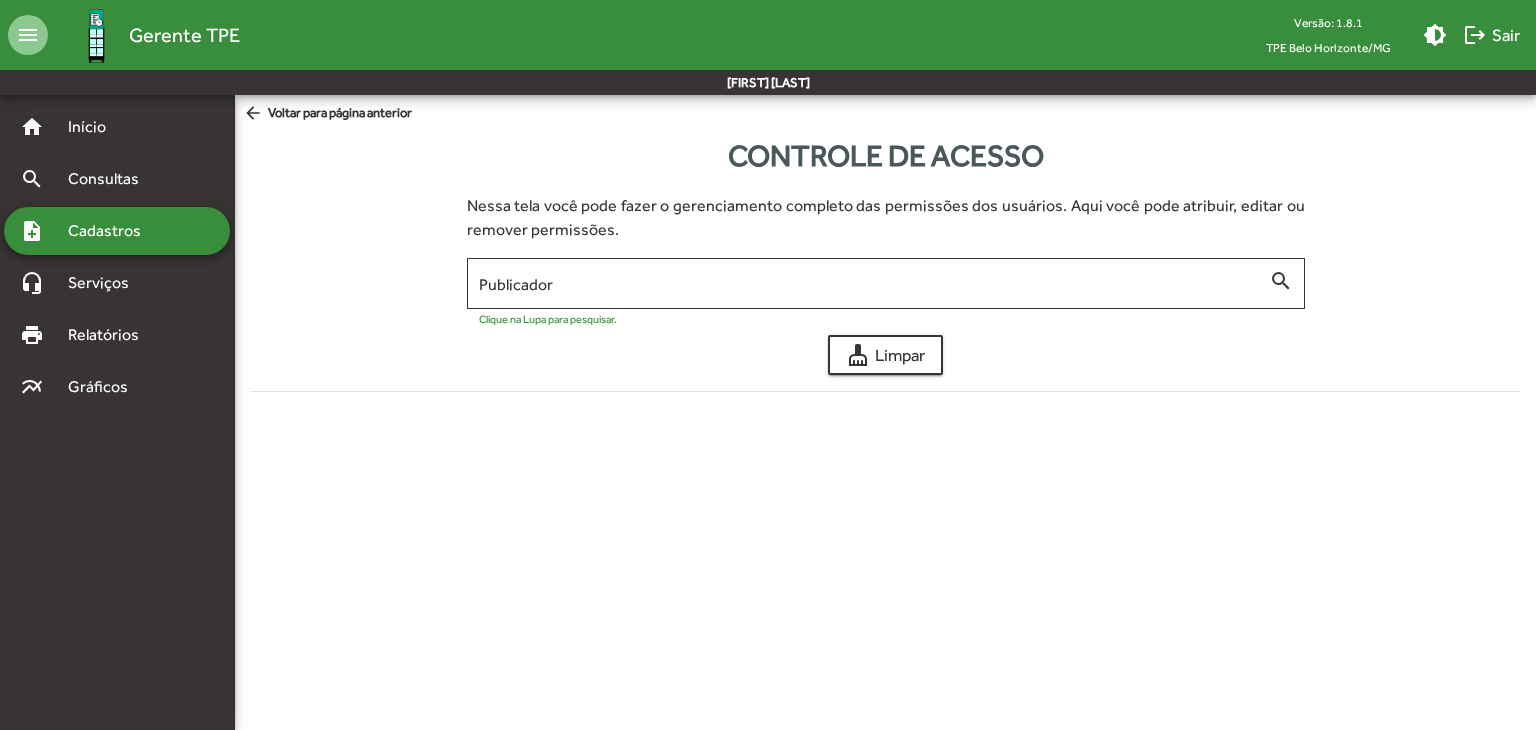 click 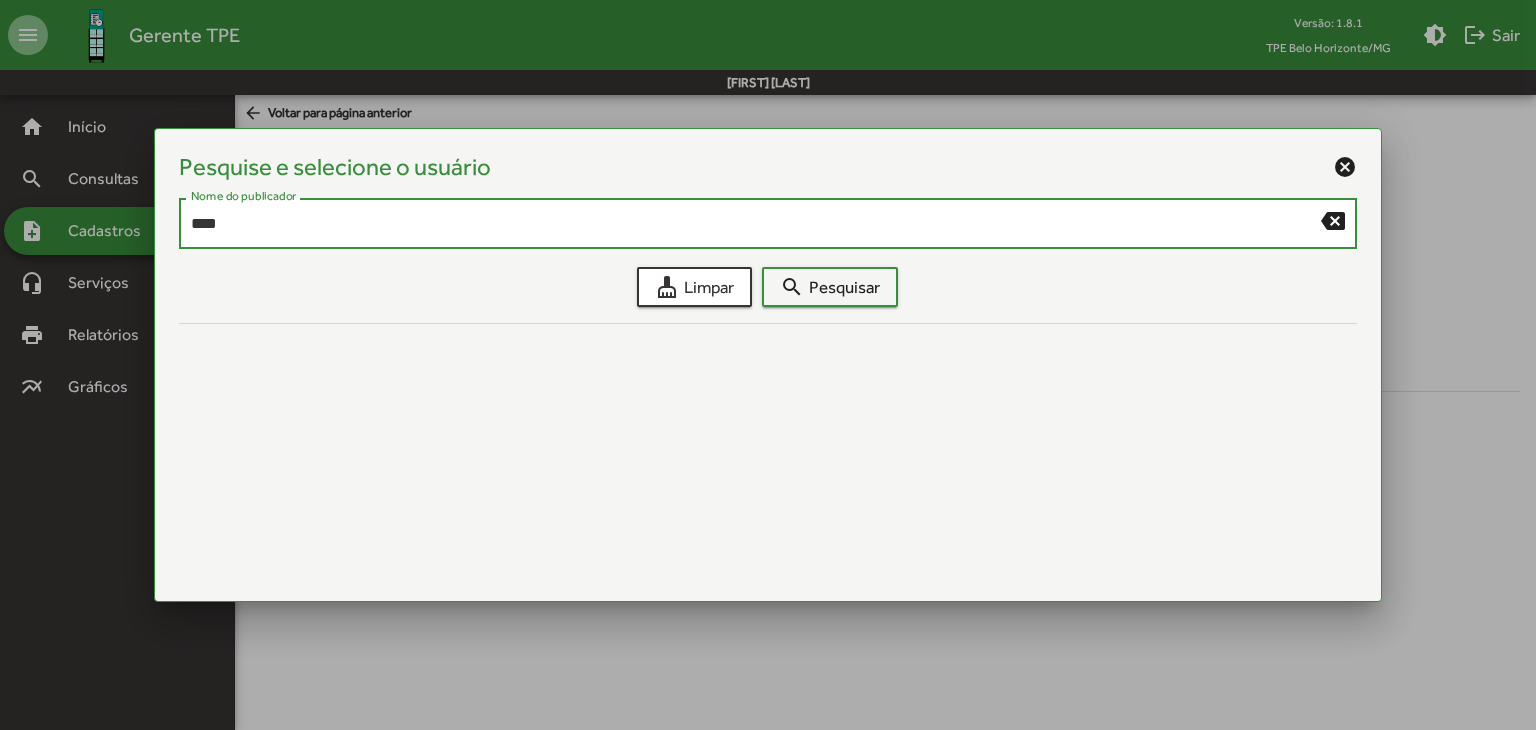 type on "****" 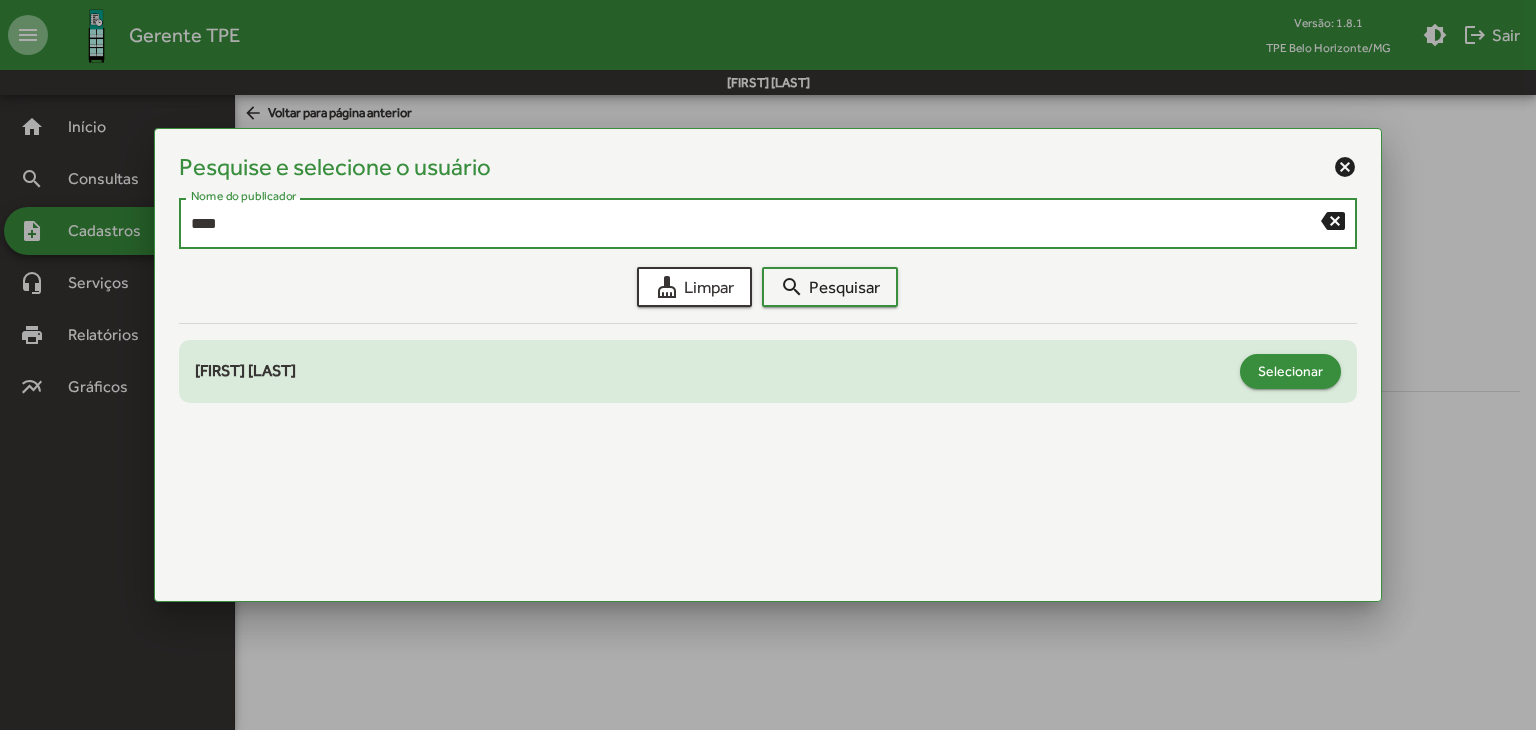 click on "Selecionar" 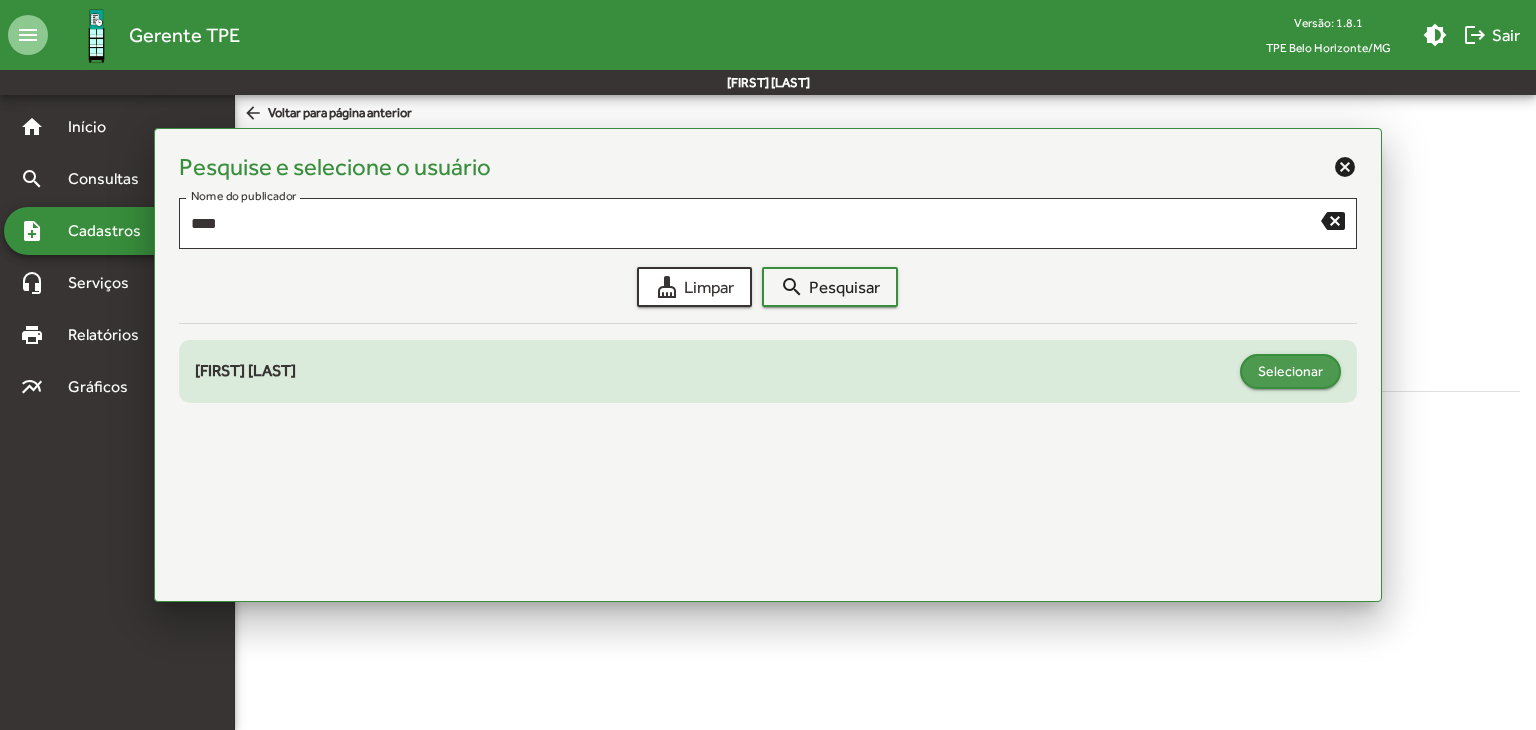 type on "**********" 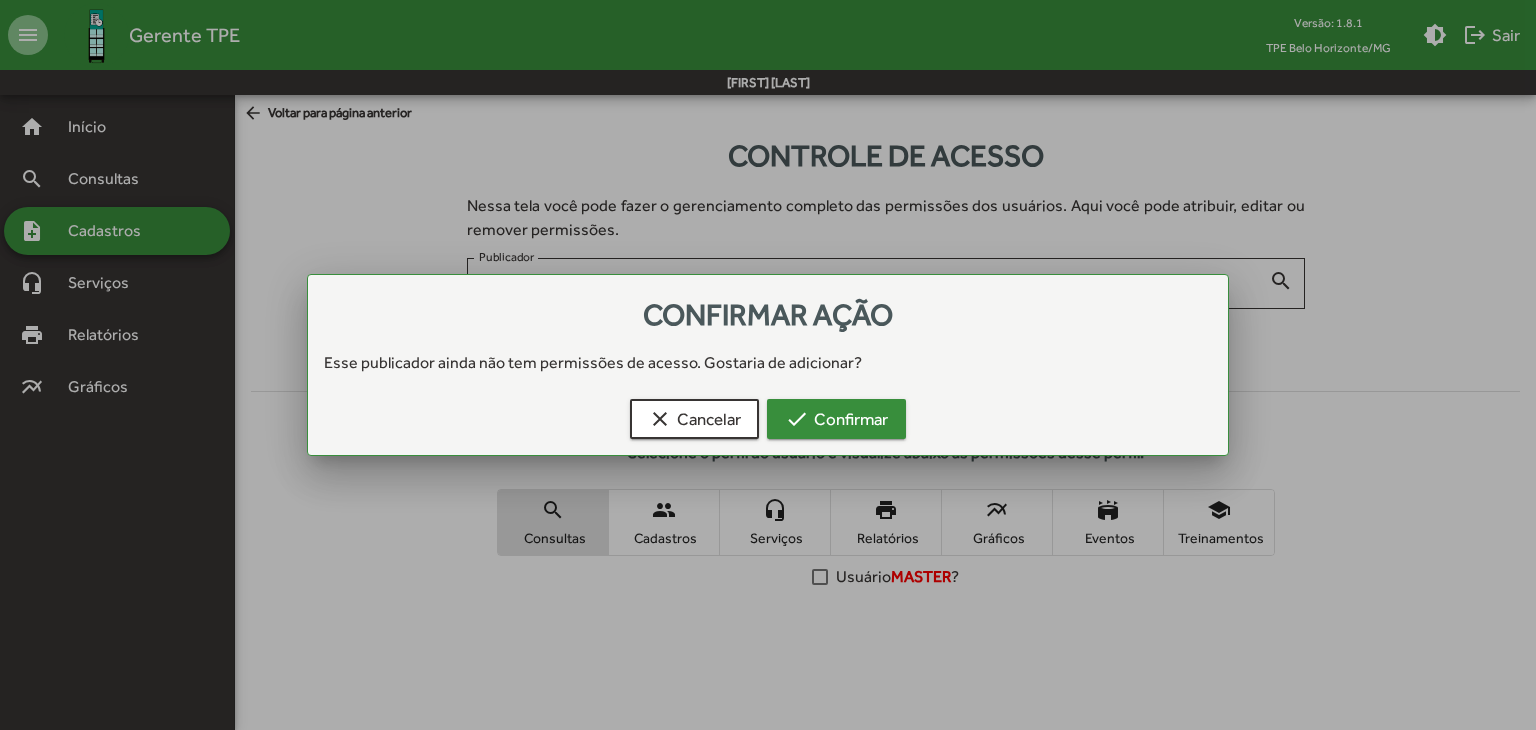 click on "check  Confirmar" at bounding box center [836, 419] 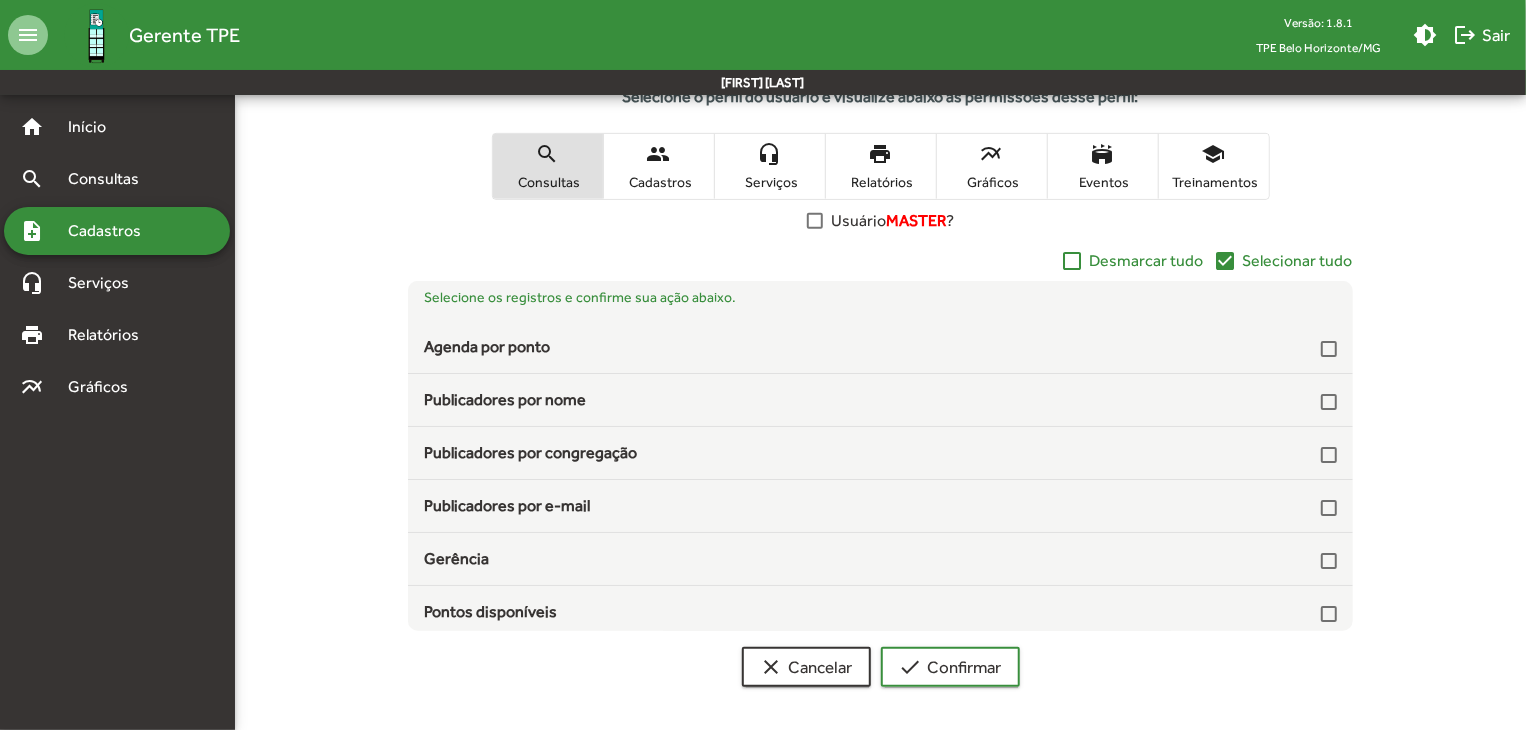 scroll, scrollTop: 360, scrollLeft: 0, axis: vertical 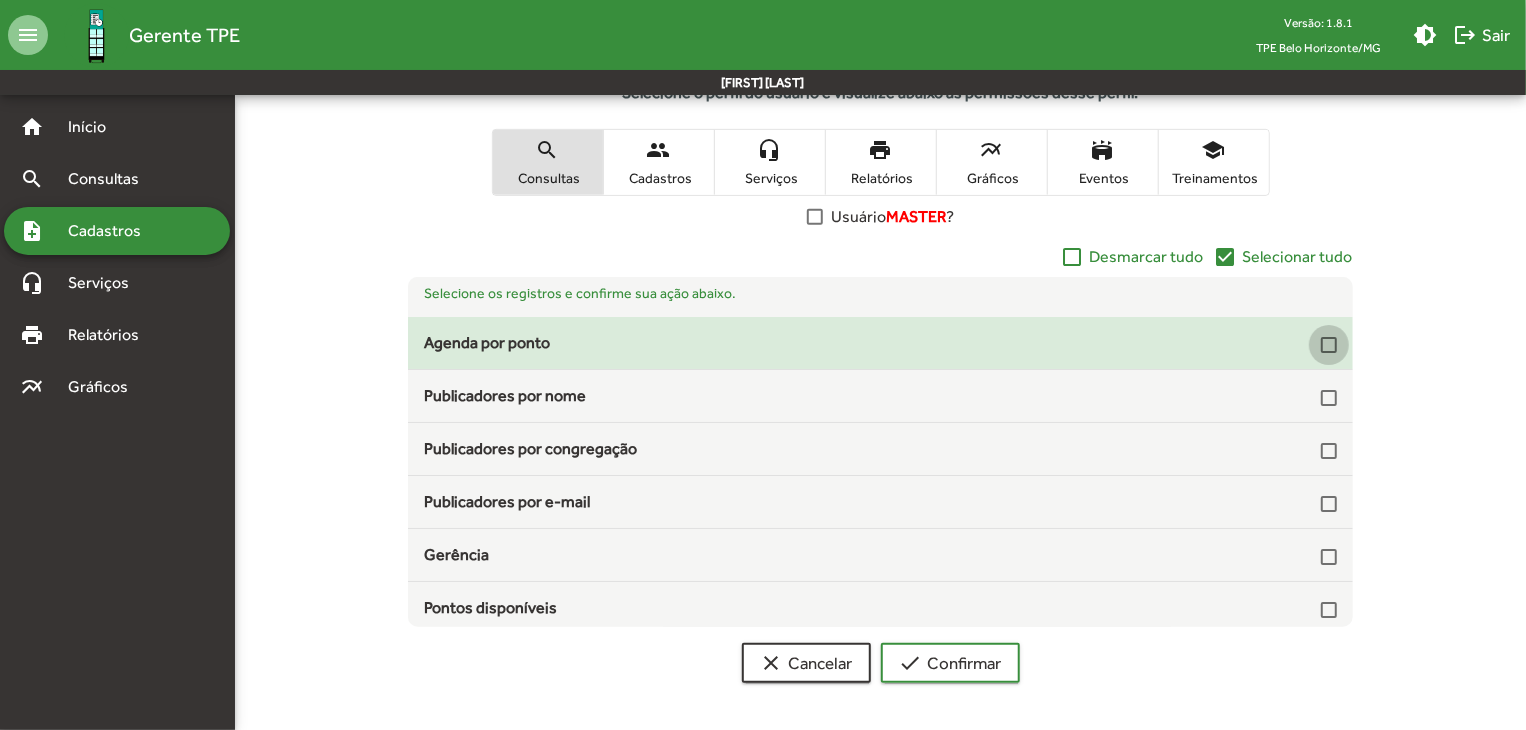click at bounding box center (1329, 345) 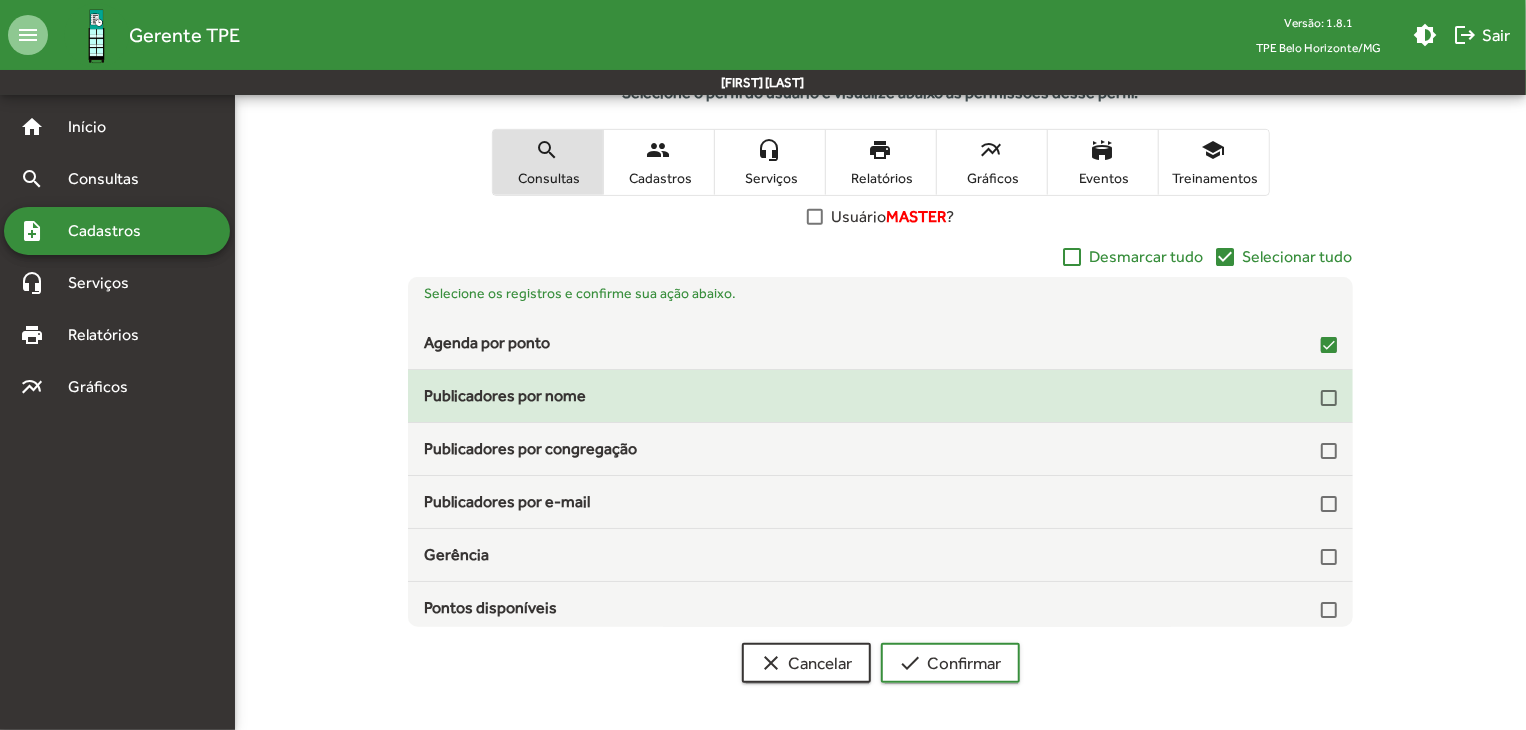 click on "Publicadores por nome" 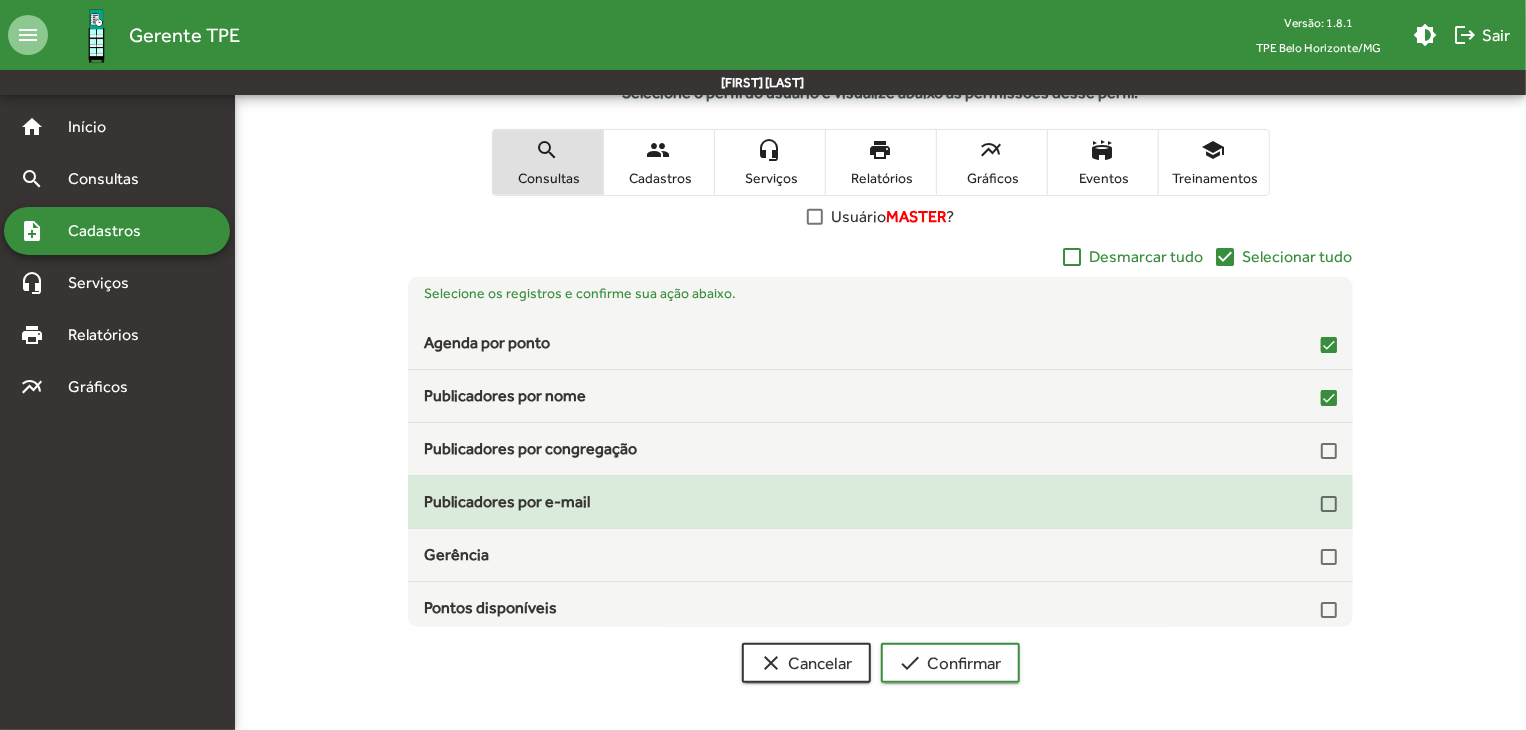 drag, startPoint x: 1328, startPoint y: 457, endPoint x: 1327, endPoint y: 489, distance: 32.01562 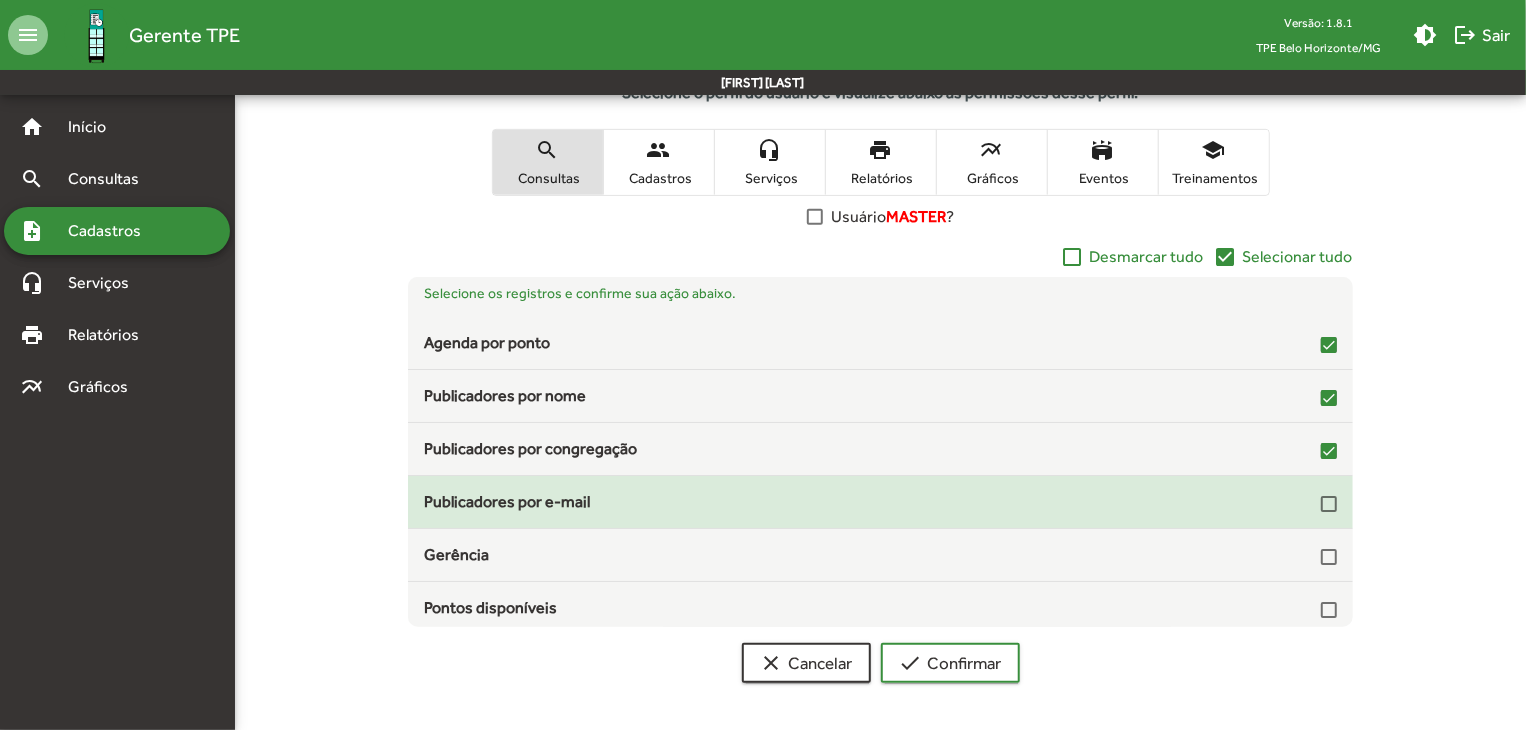 click on "Publicadores por e-mail" 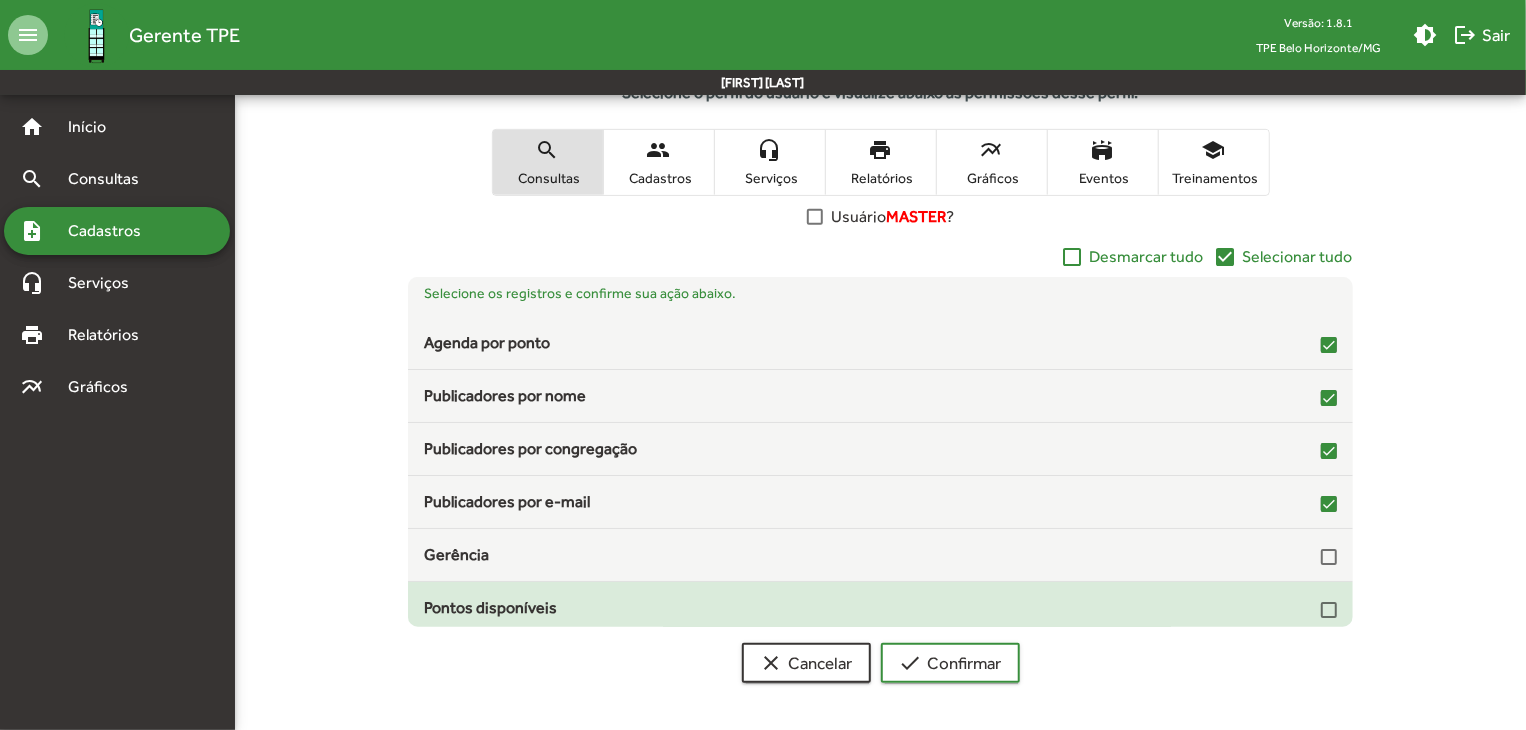 click at bounding box center (1329, 610) 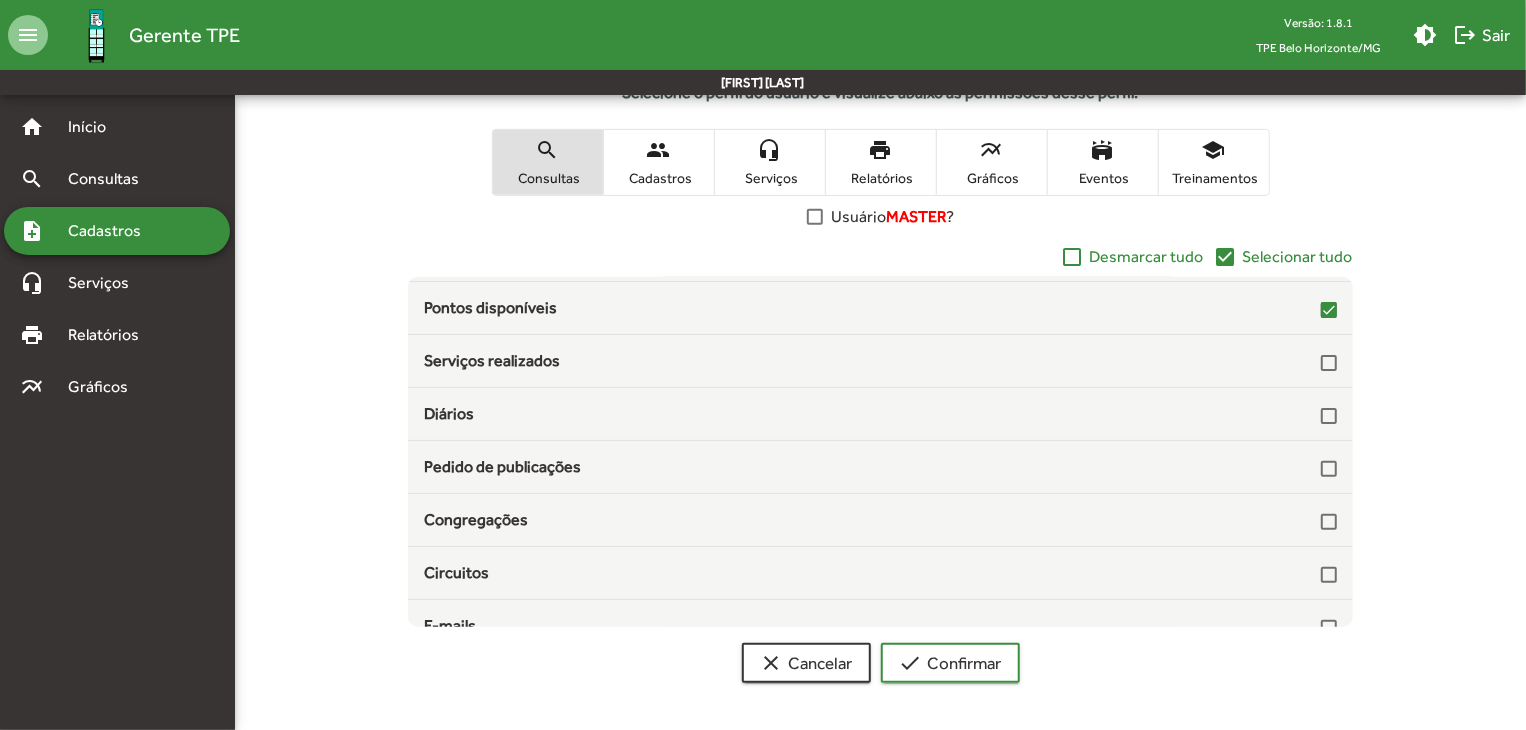 scroll, scrollTop: 200, scrollLeft: 0, axis: vertical 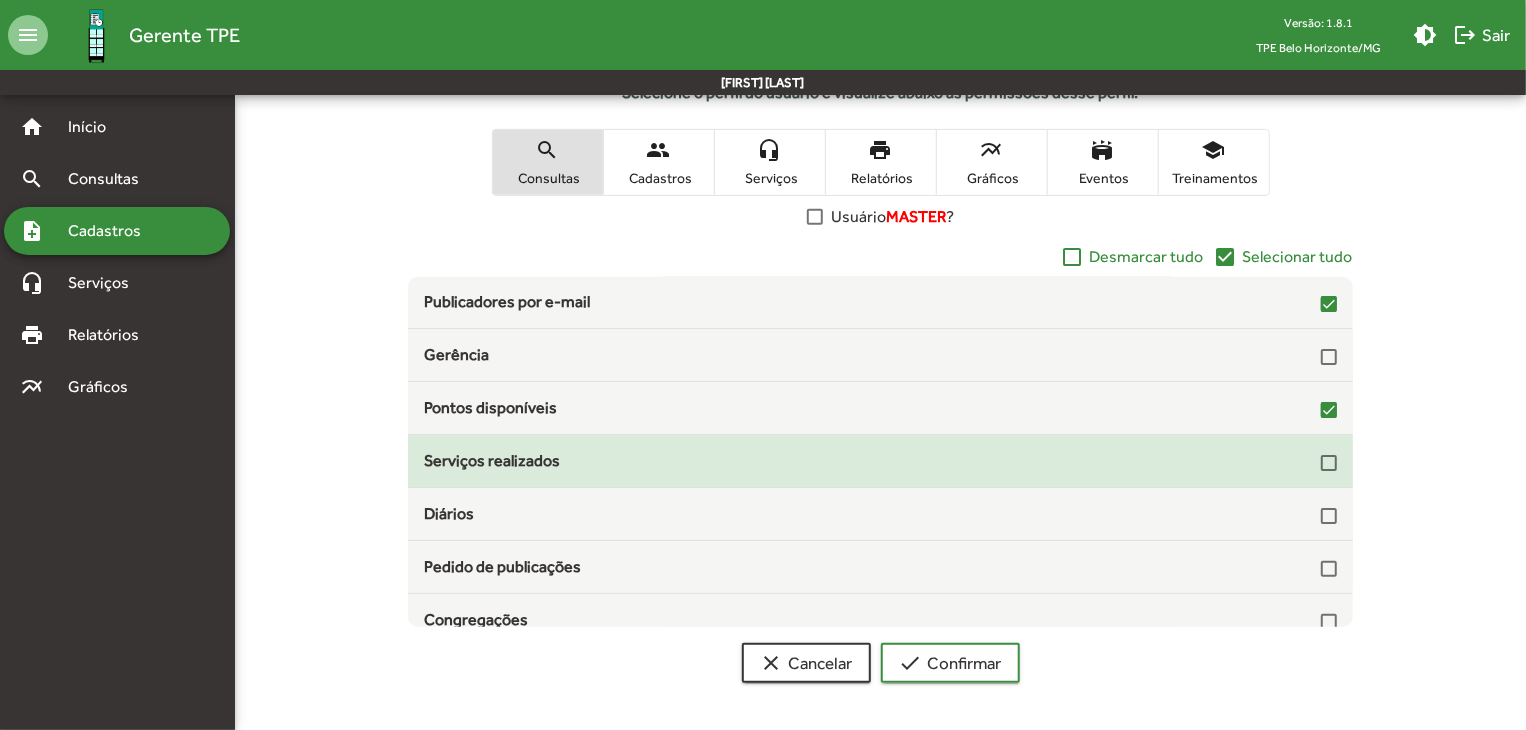 click on "Serviços realizados" 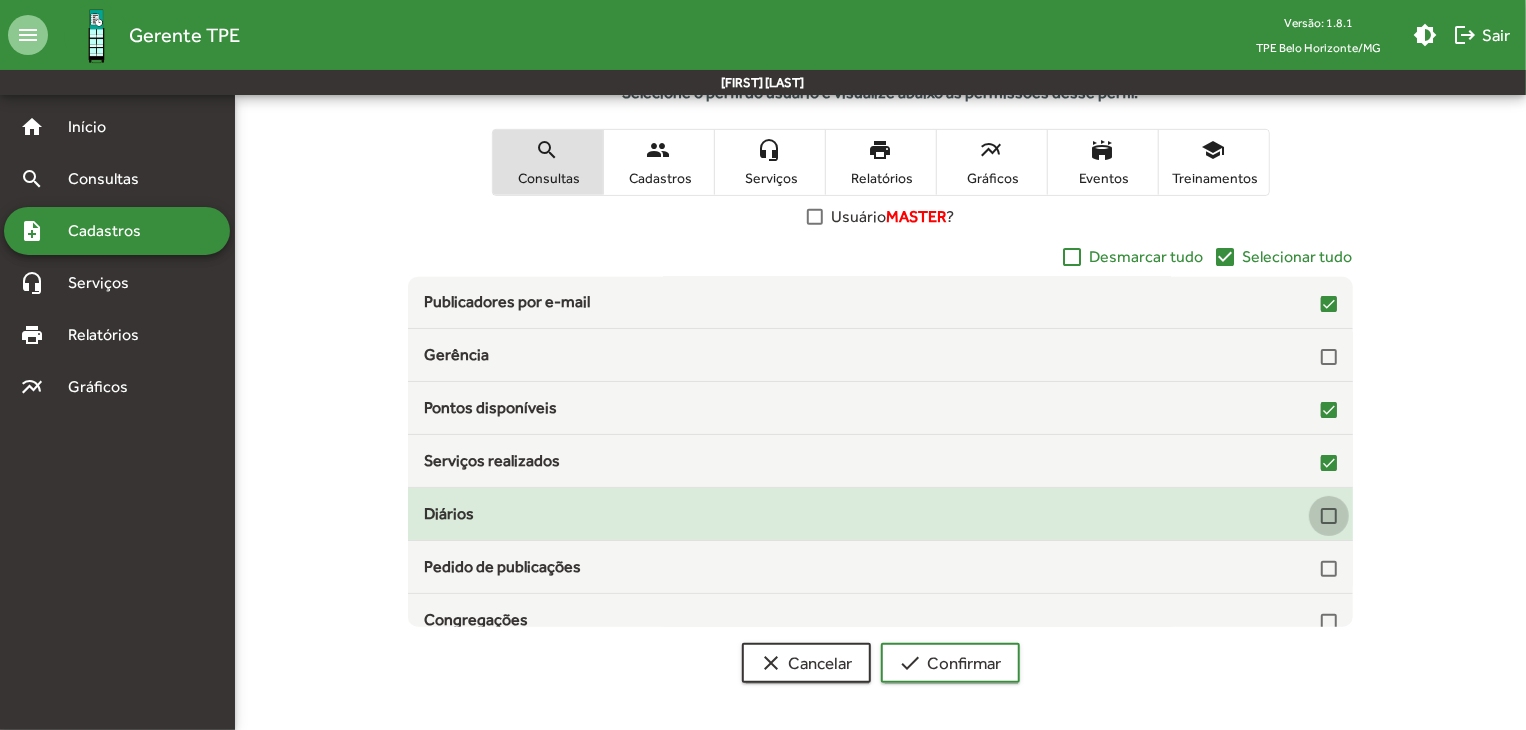 click at bounding box center [1329, 516] 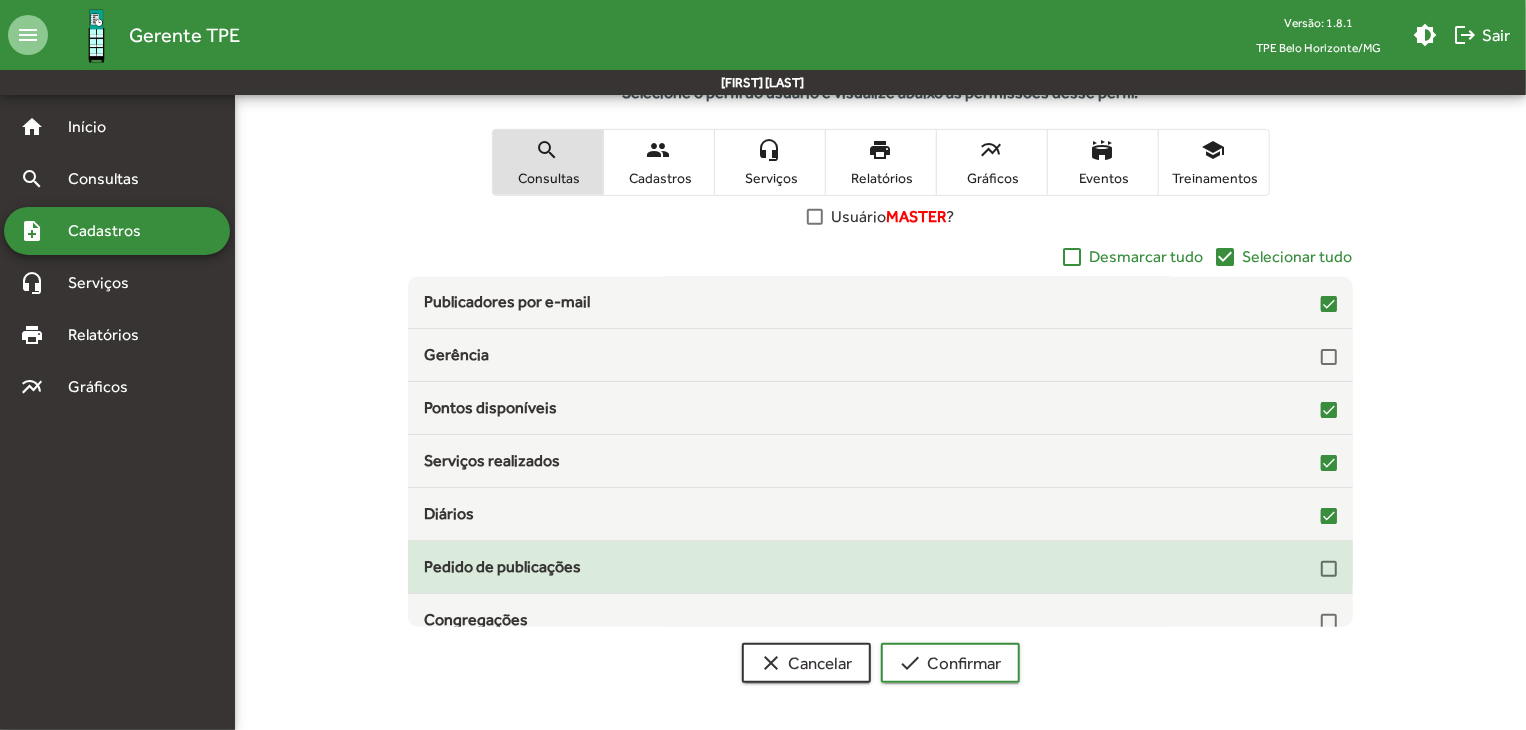 click at bounding box center (1329, 569) 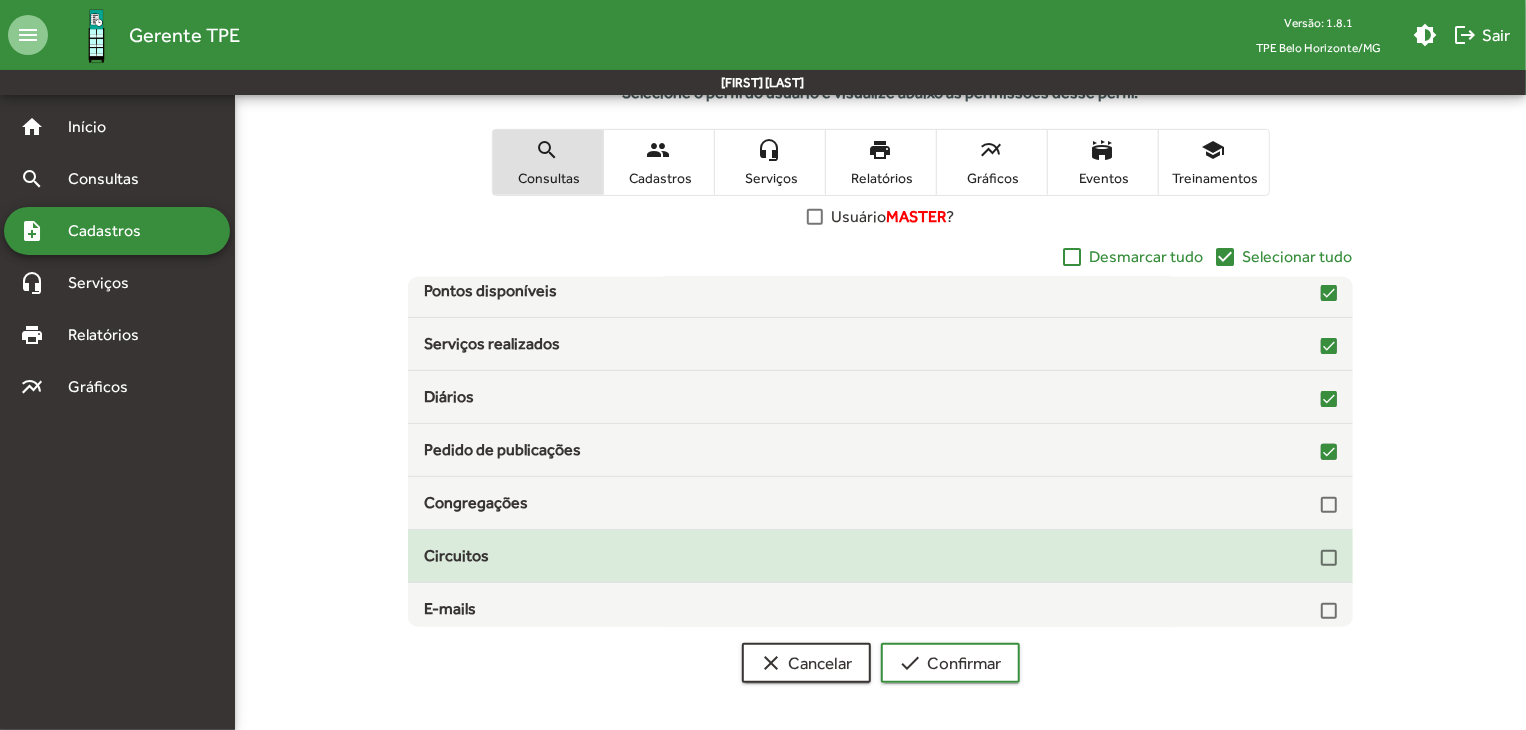 scroll, scrollTop: 322, scrollLeft: 0, axis: vertical 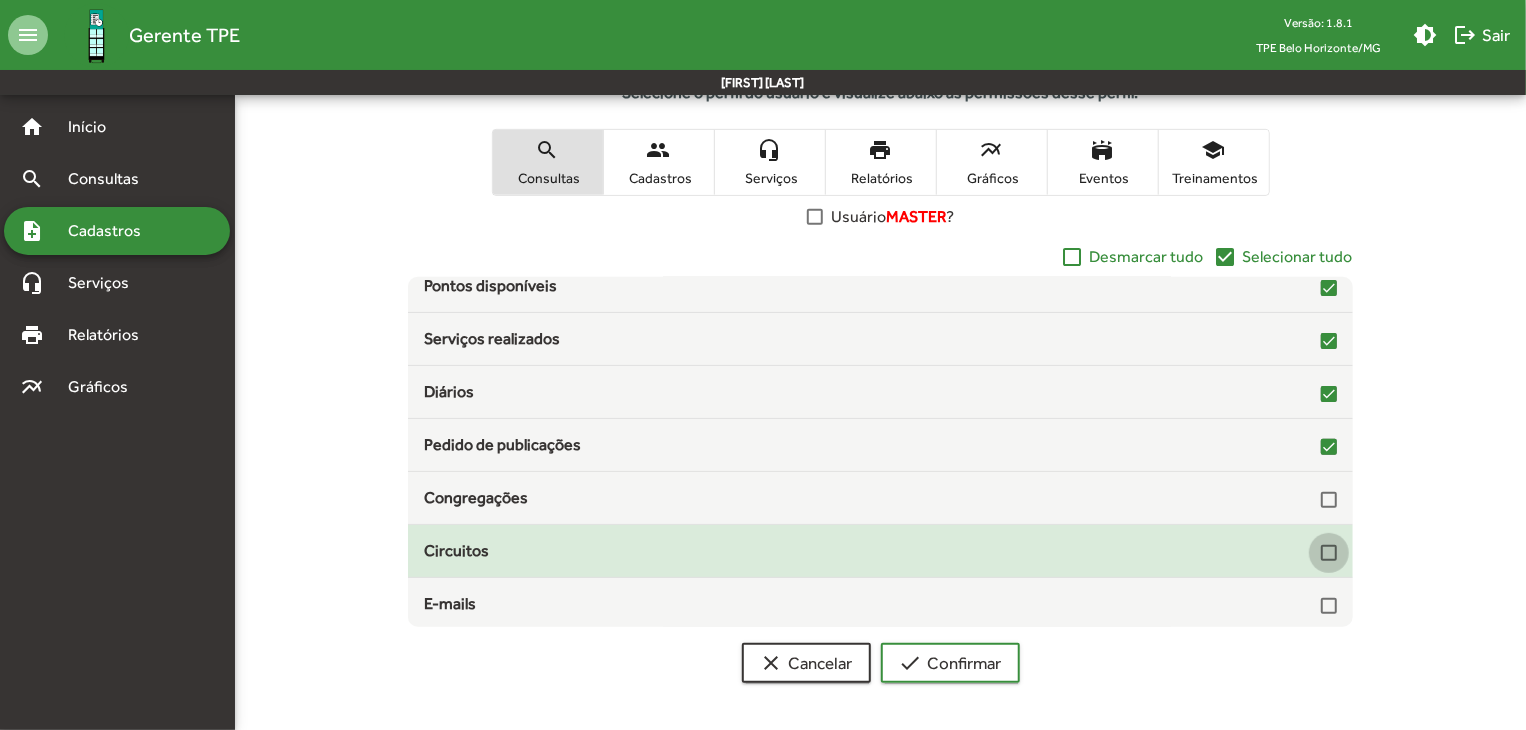 click at bounding box center (1329, 553) 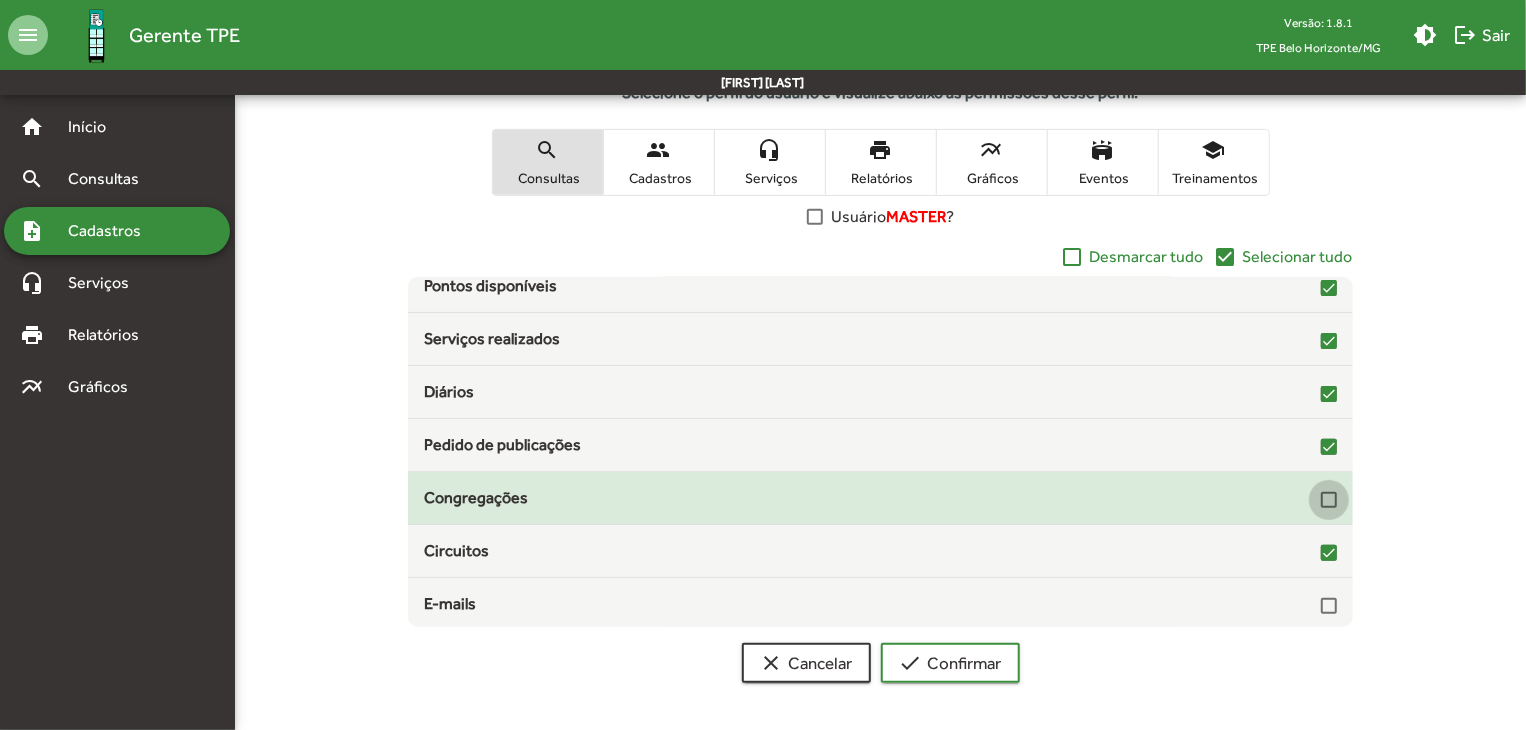 click at bounding box center (1329, 500) 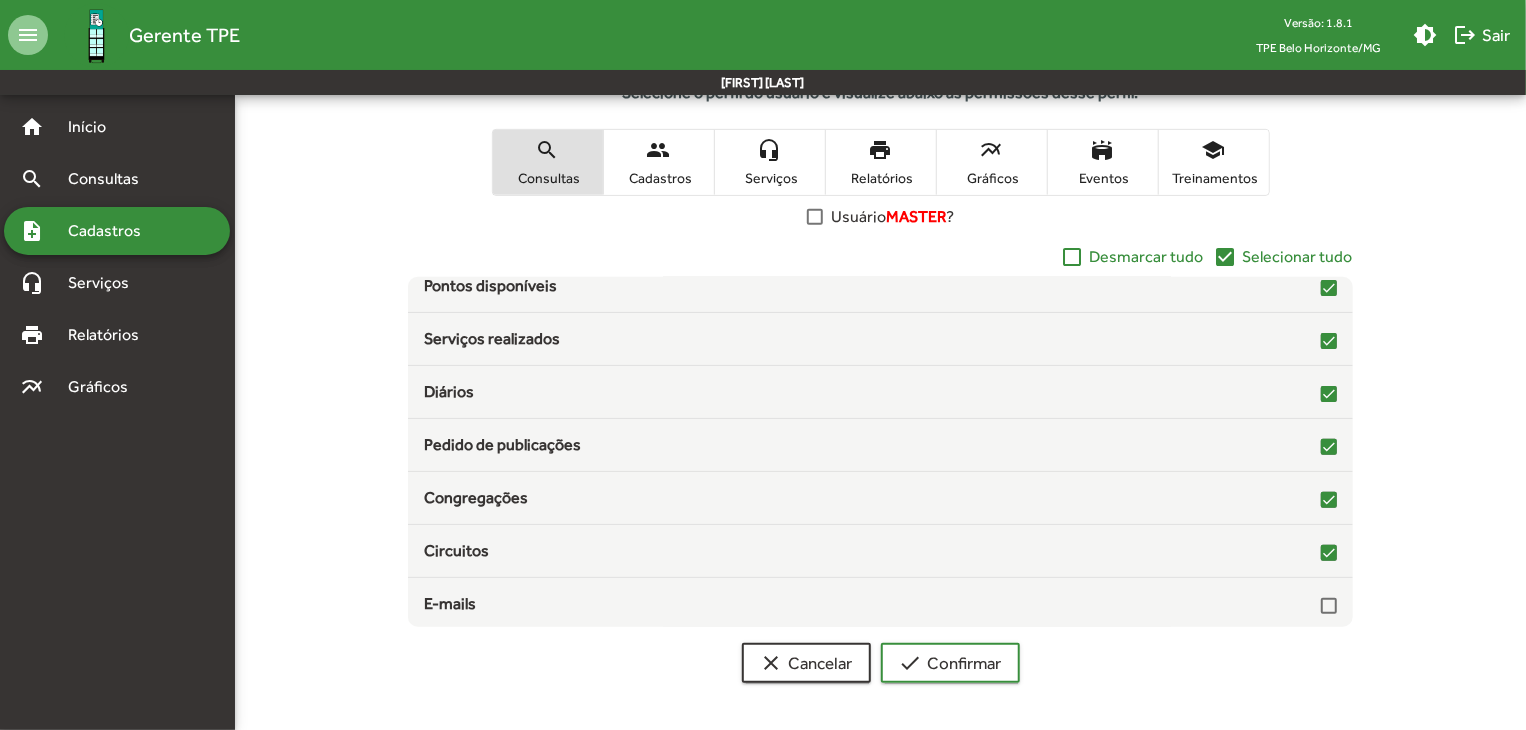 click on "headset_mic Serviços" at bounding box center (770, 162) 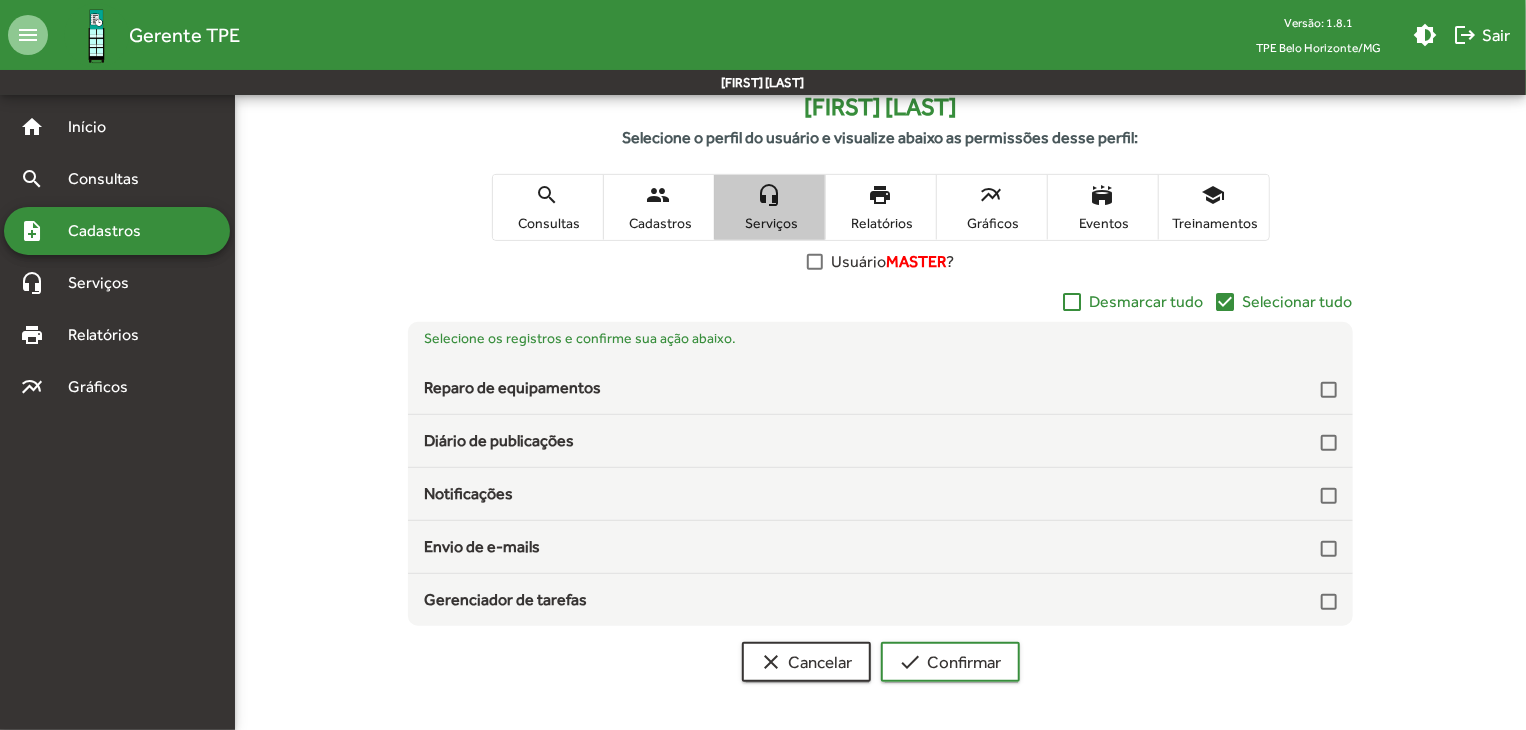scroll, scrollTop: 312, scrollLeft: 0, axis: vertical 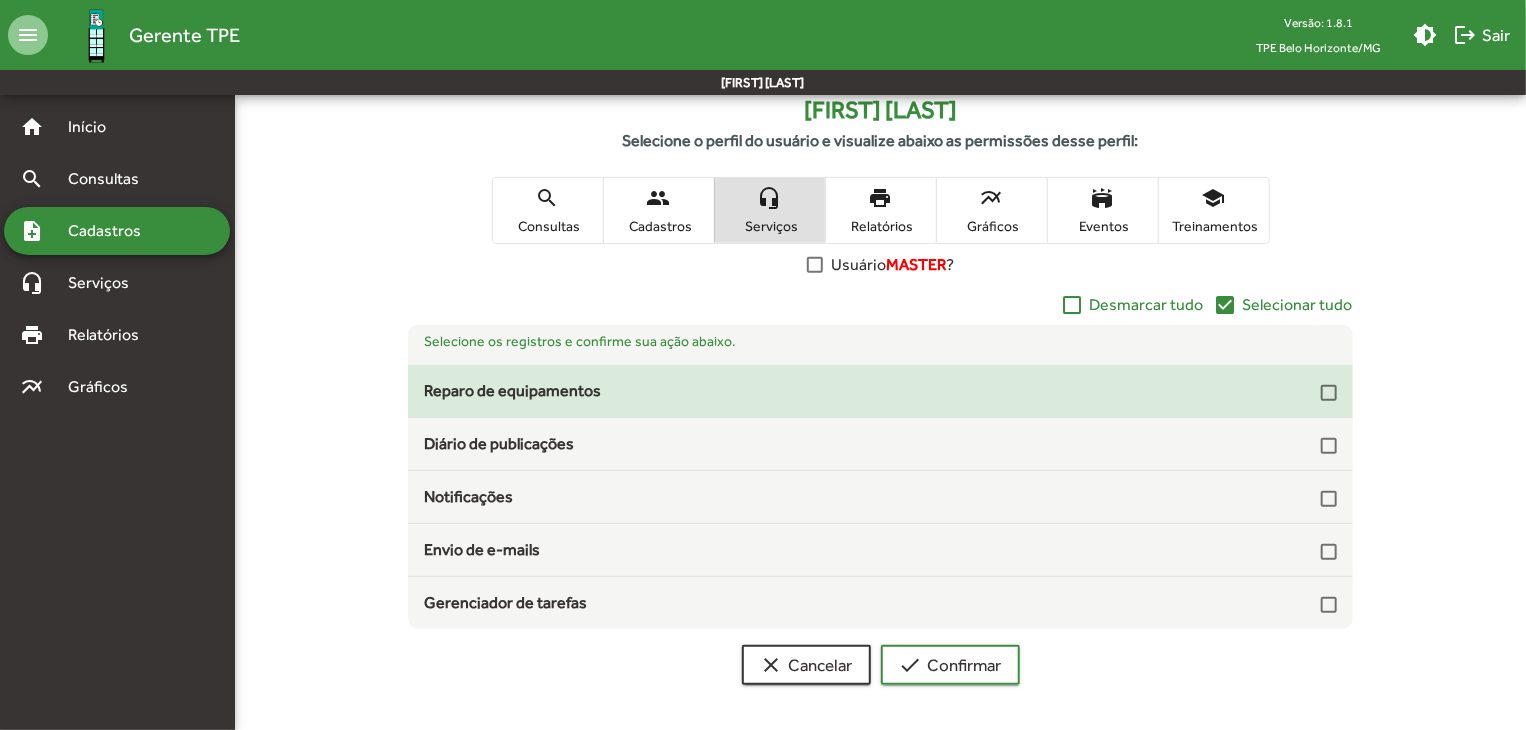 click at bounding box center (1329, 393) 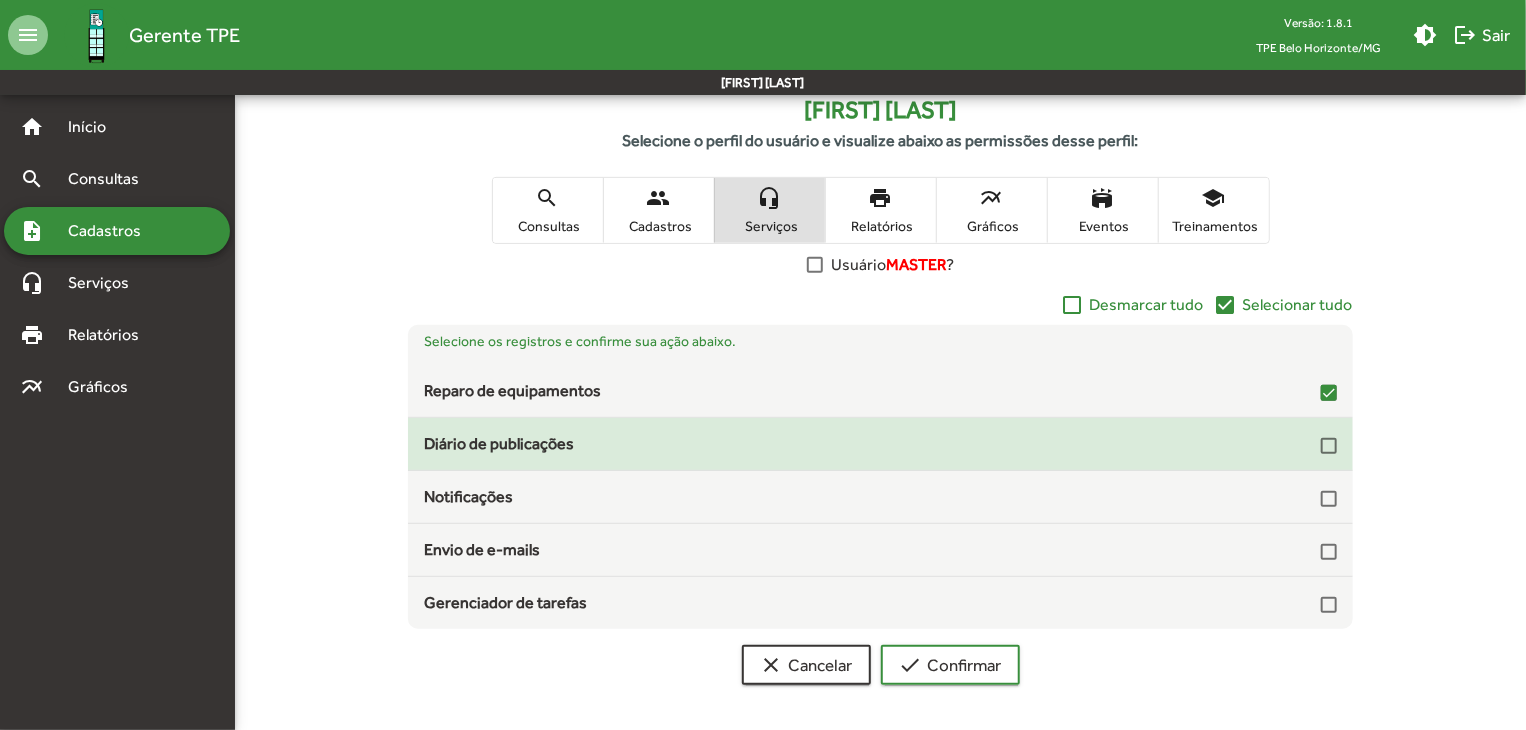 click at bounding box center [1329, 446] 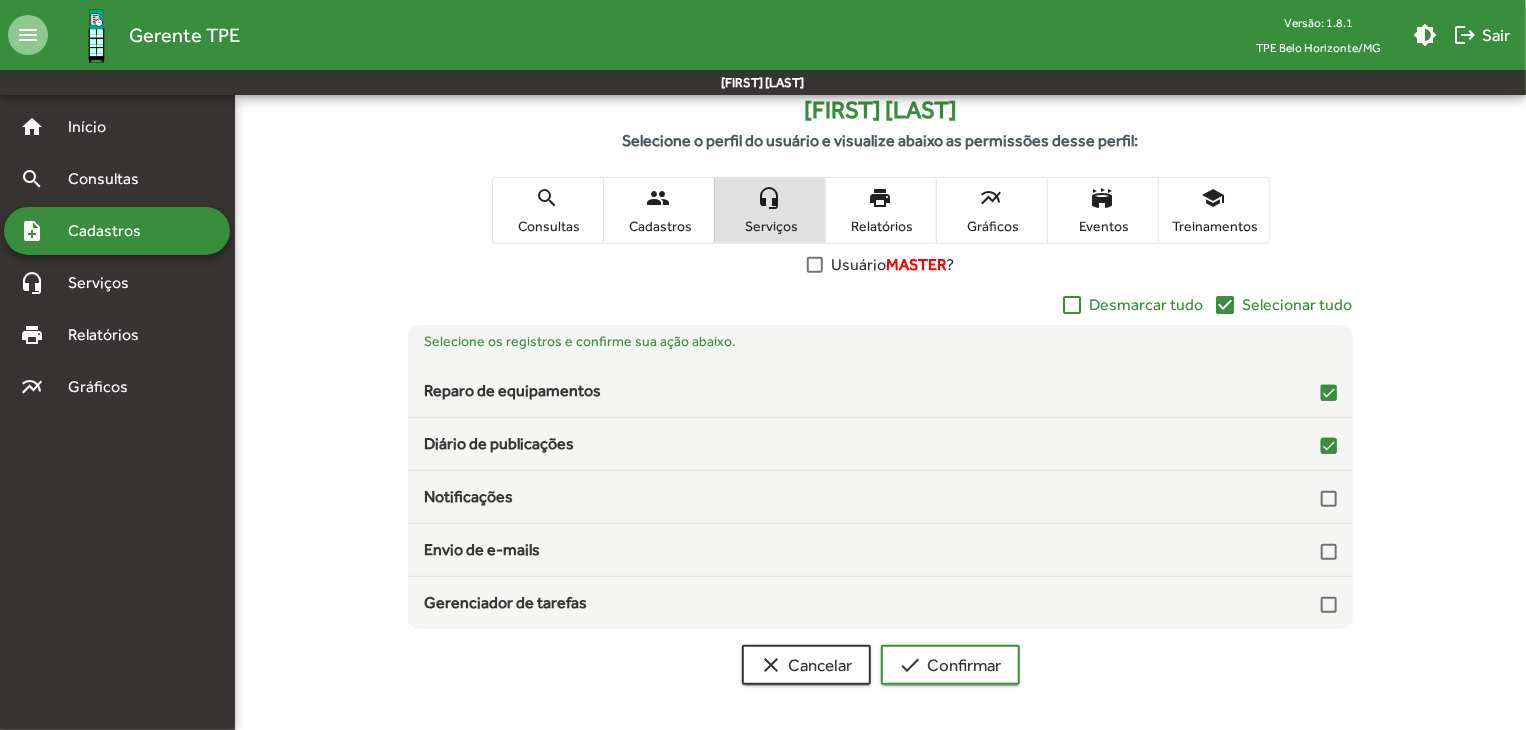 click on "print Relatórios" at bounding box center [881, 210] 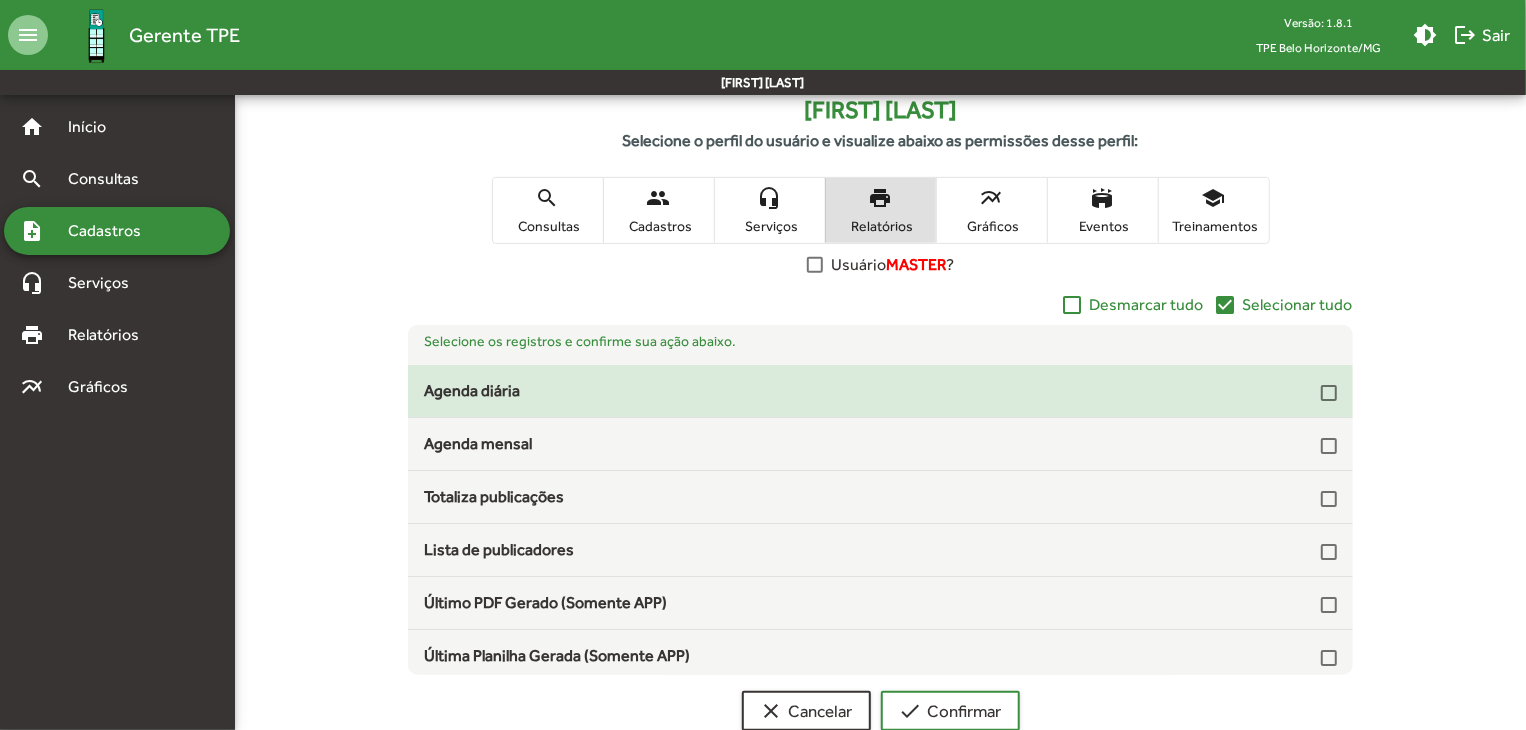 click at bounding box center (1329, 393) 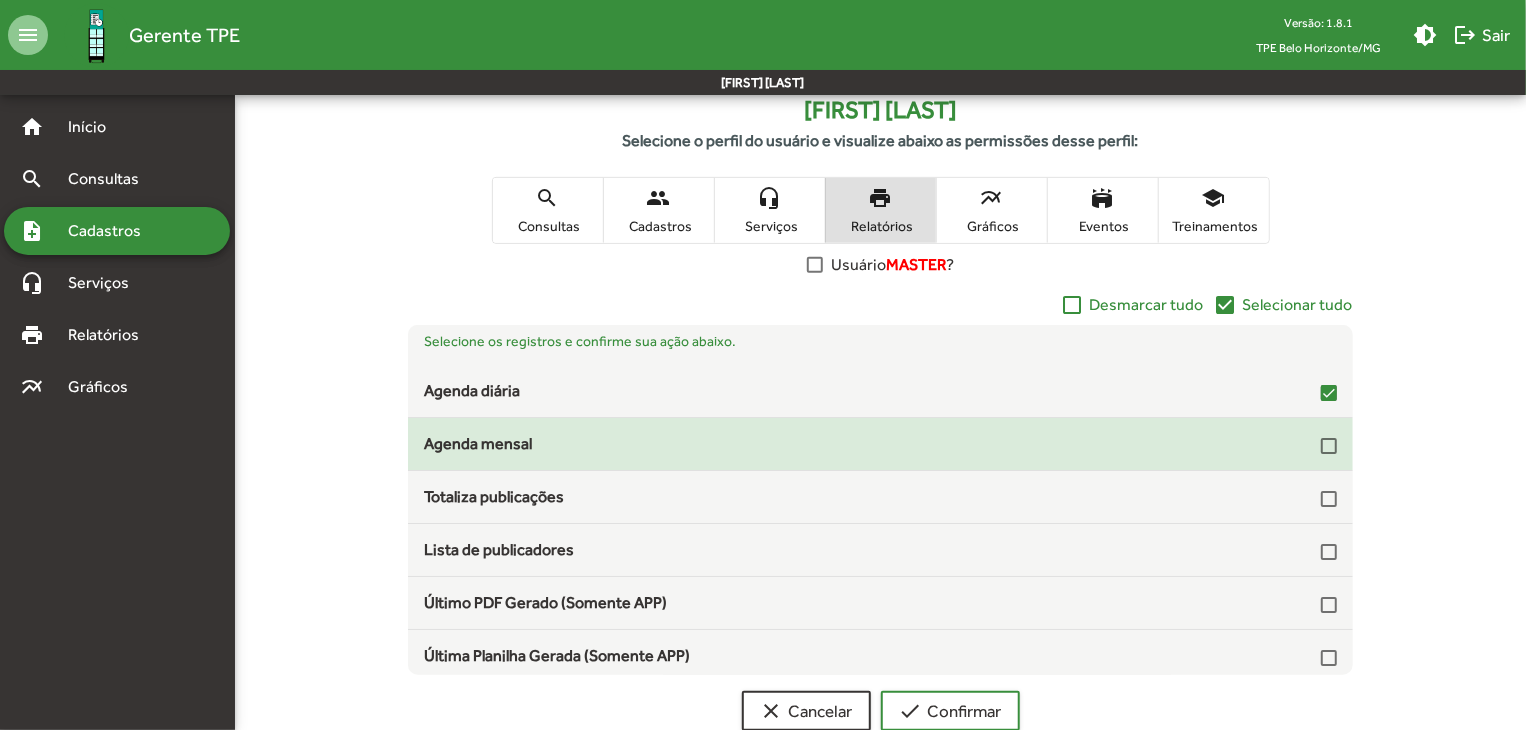 click at bounding box center (1329, 446) 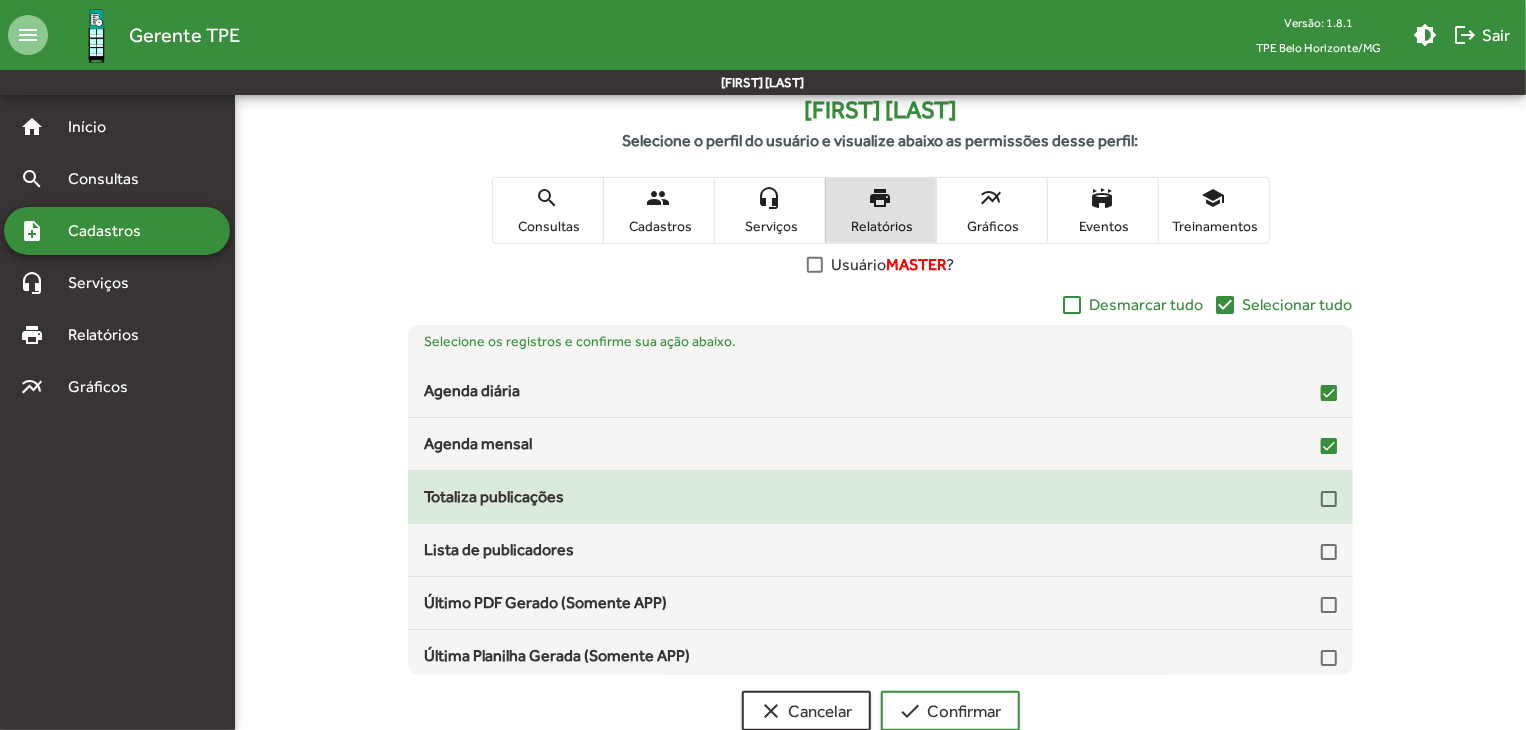 click on "Totaliza publicações" 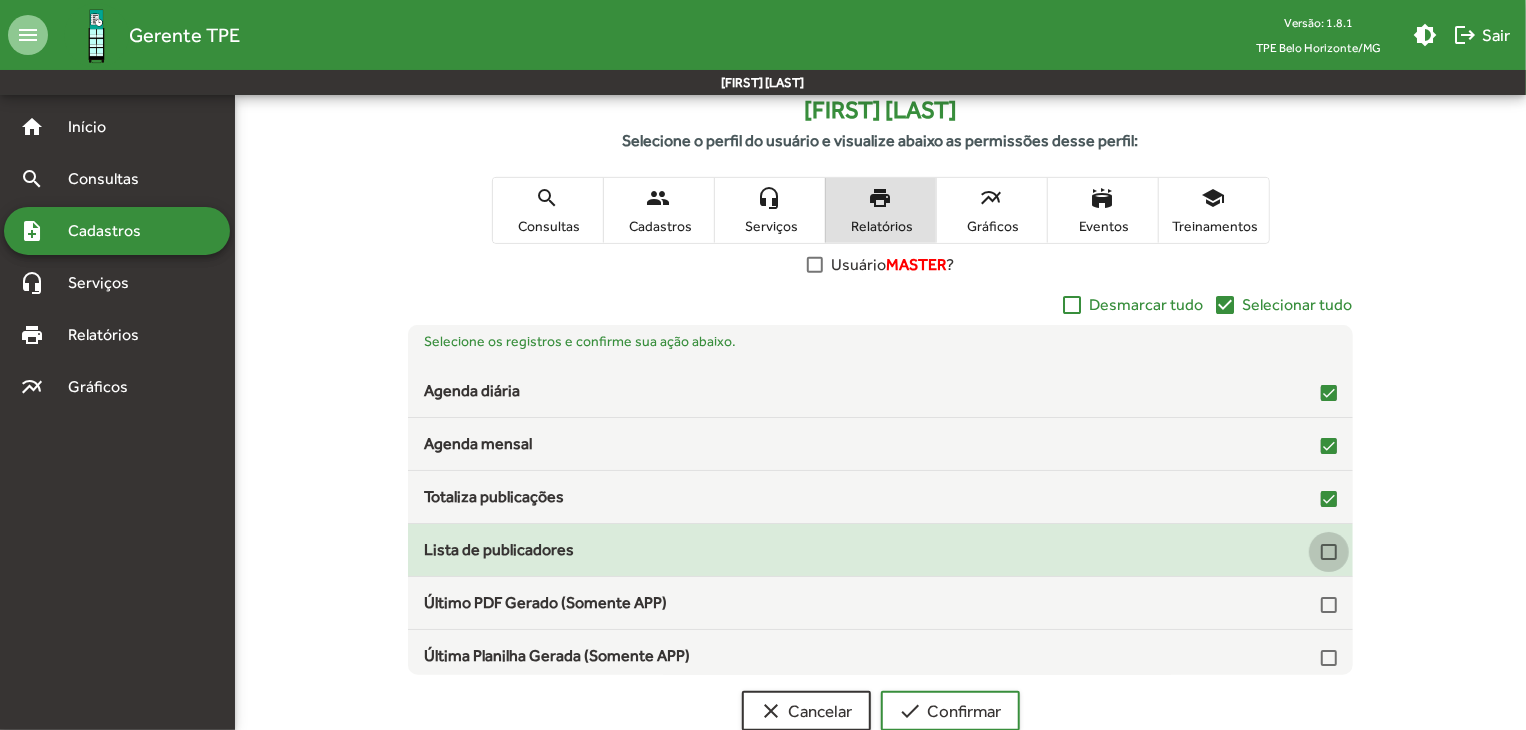 click at bounding box center (1329, 552) 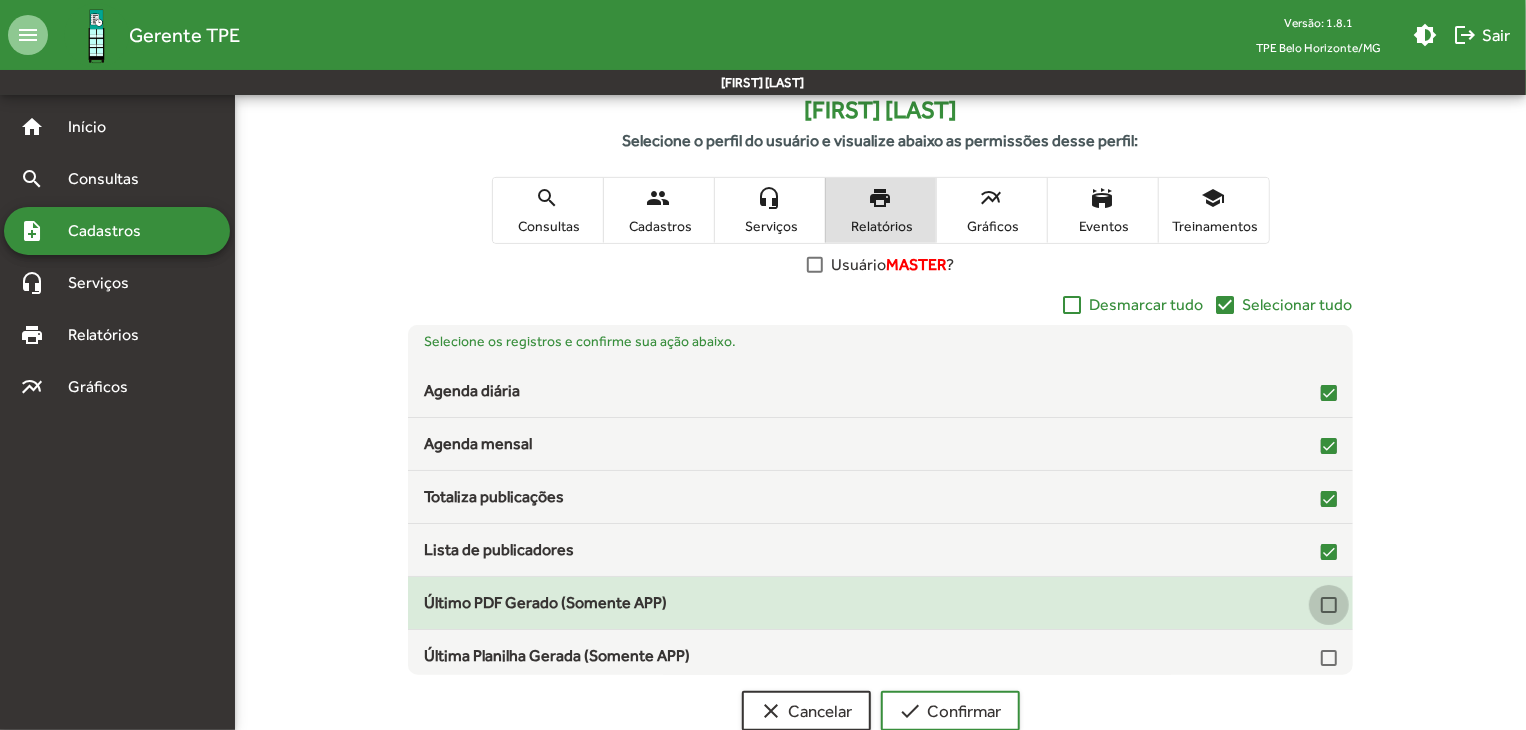 click at bounding box center (1329, 605) 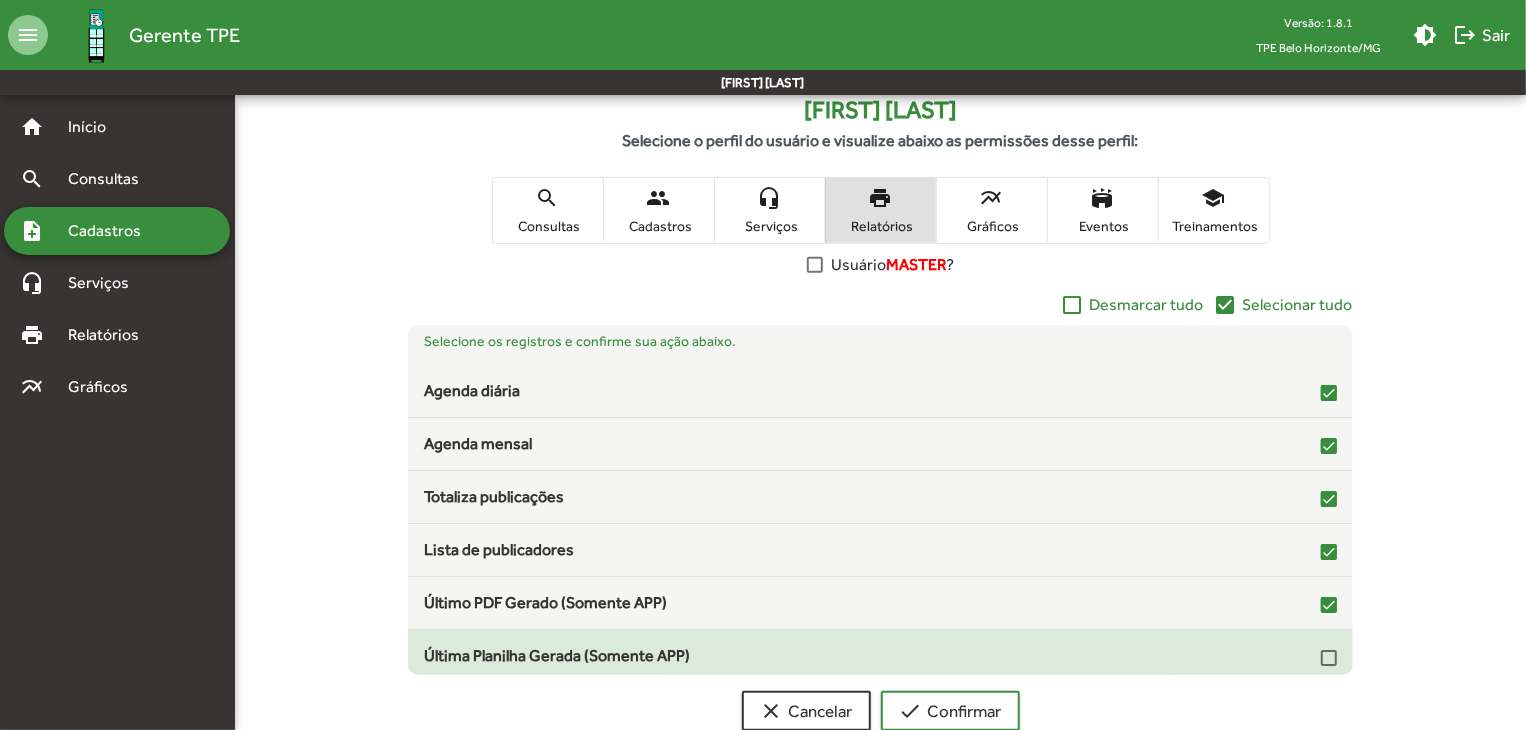 click at bounding box center (1329, 658) 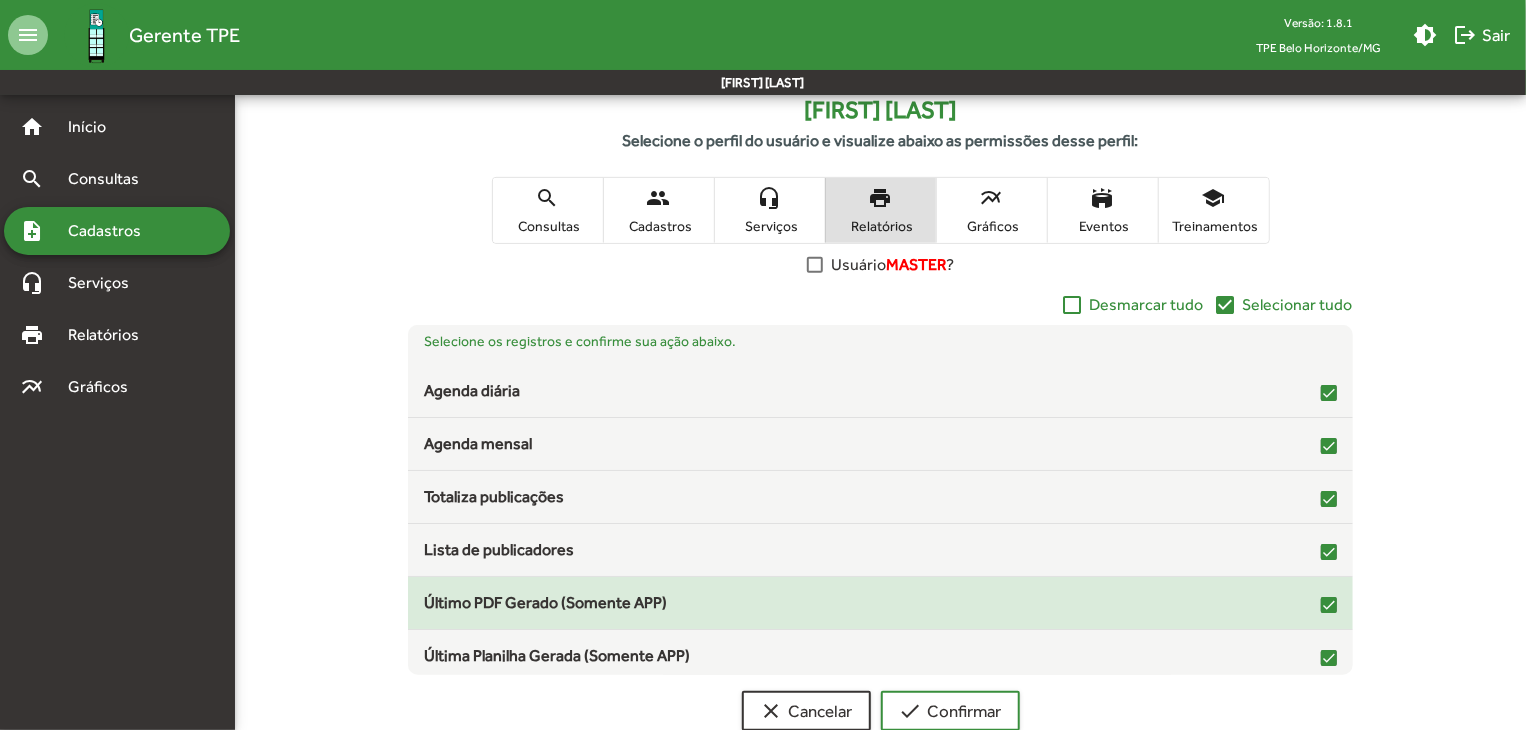 scroll, scrollTop: 58, scrollLeft: 0, axis: vertical 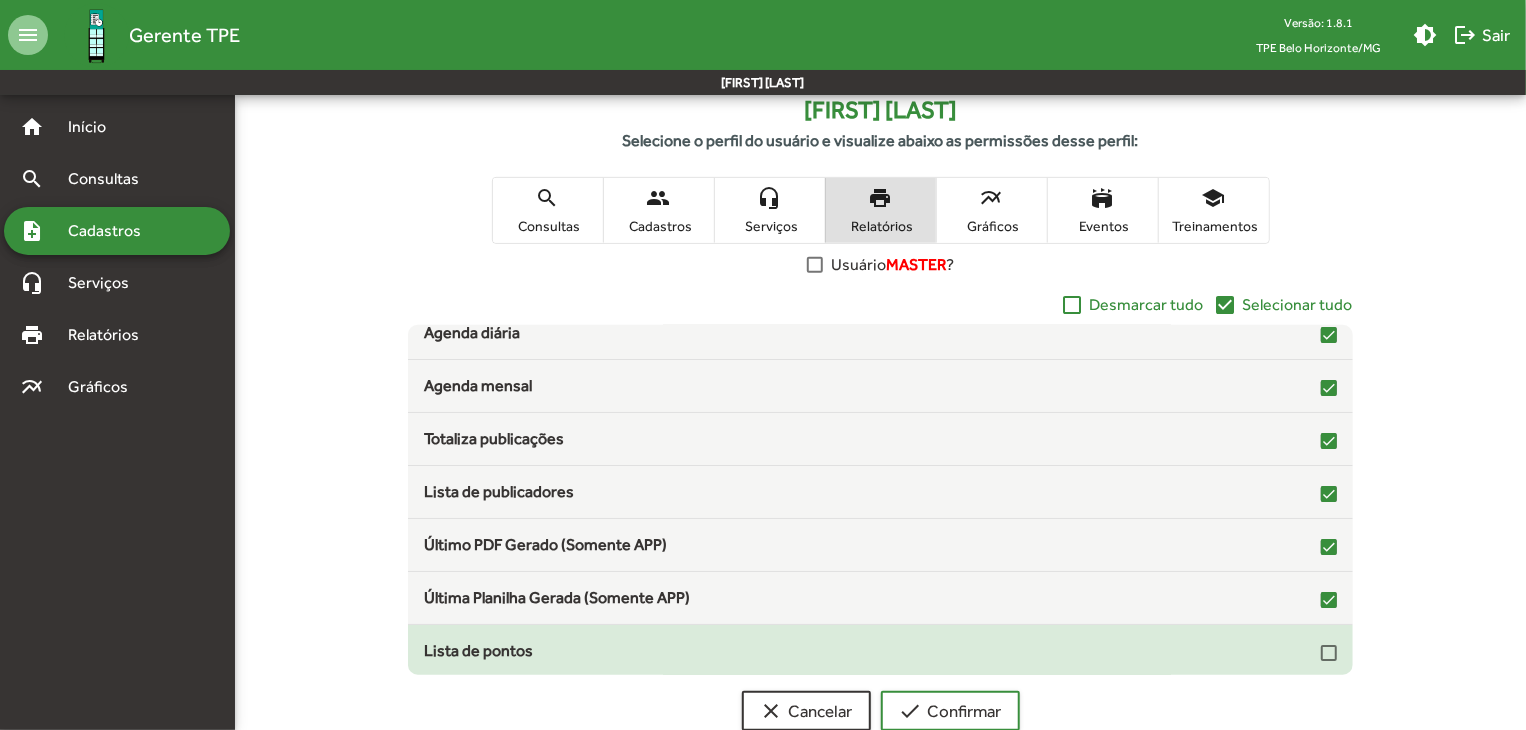 click at bounding box center (1329, 653) 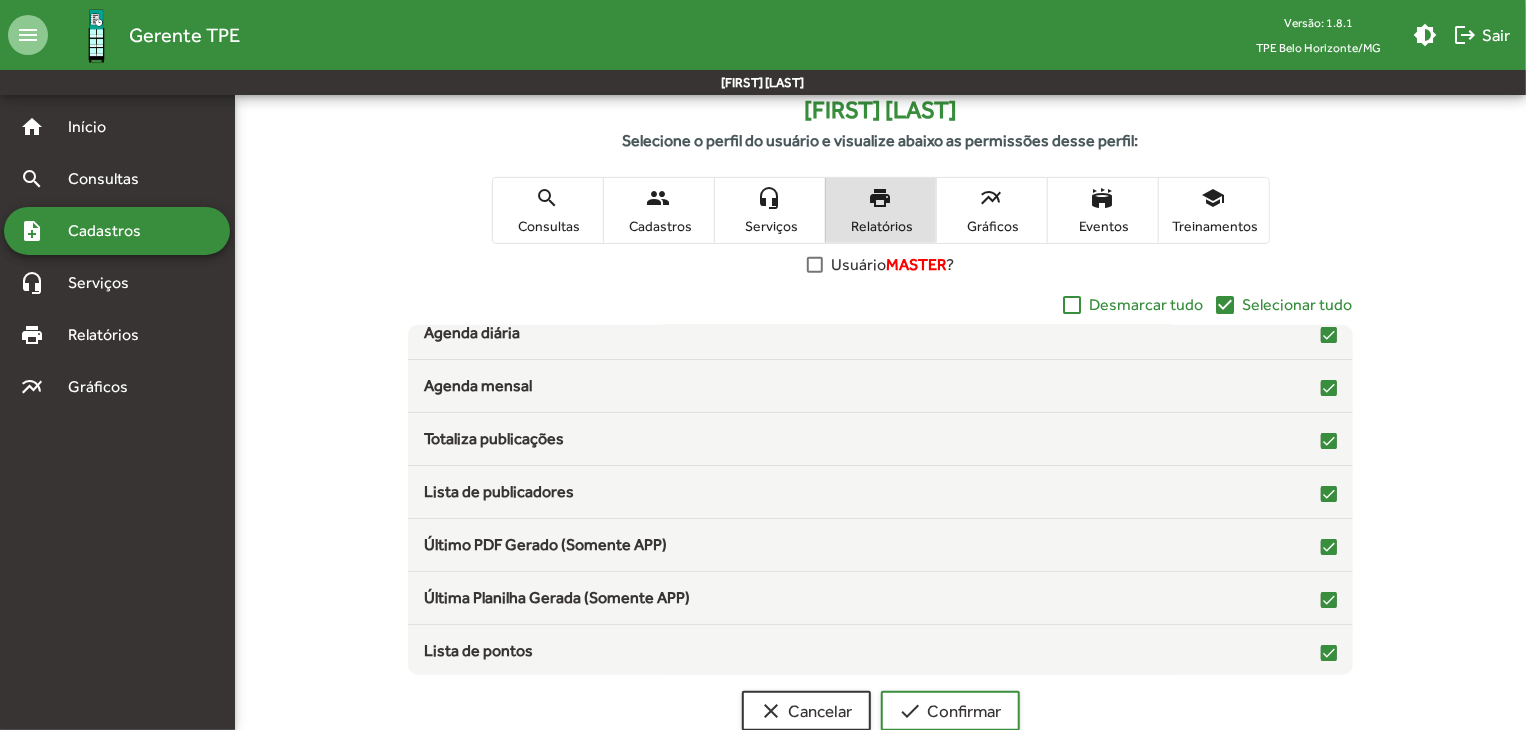 click on "multiline_chart Gráficos" at bounding box center [992, 210] 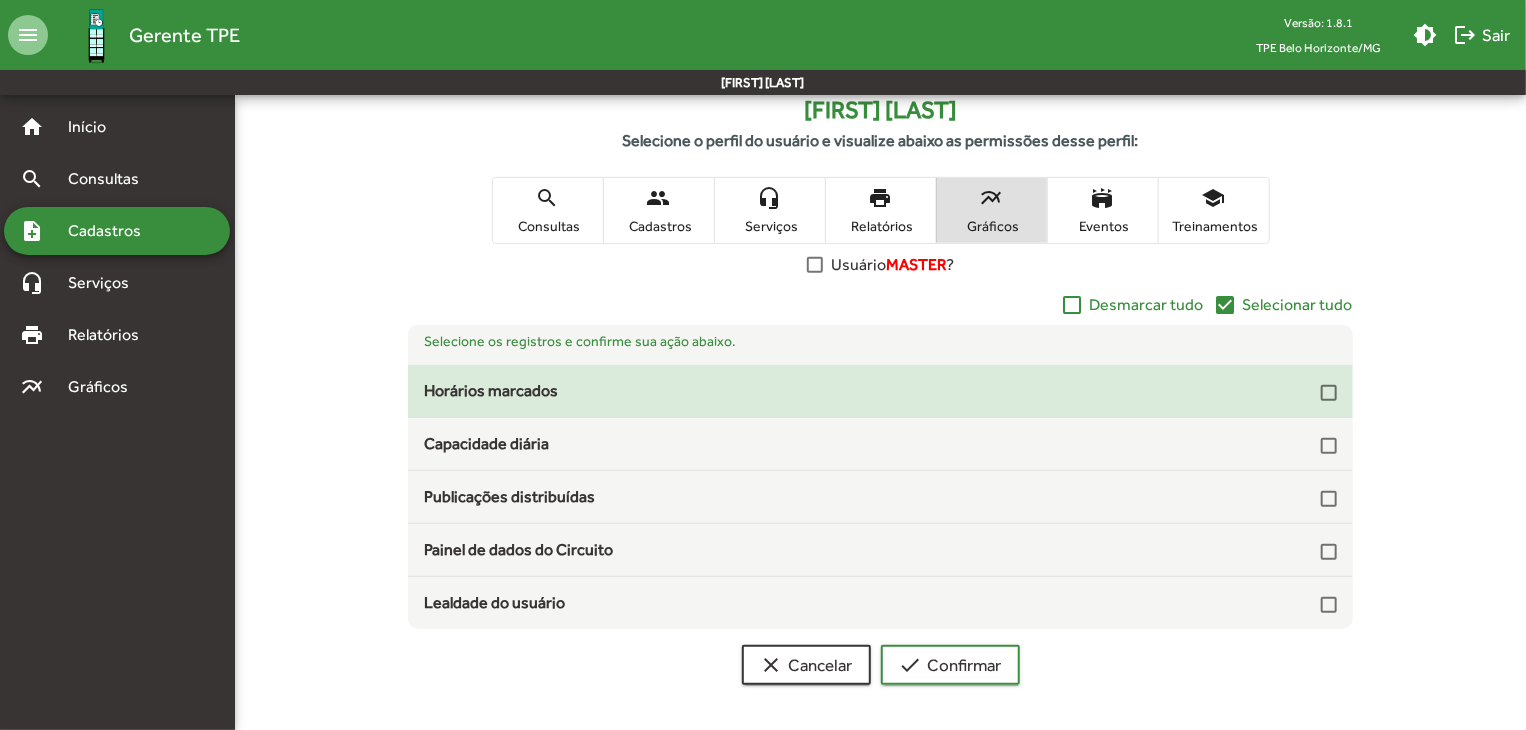 click at bounding box center (1329, 393) 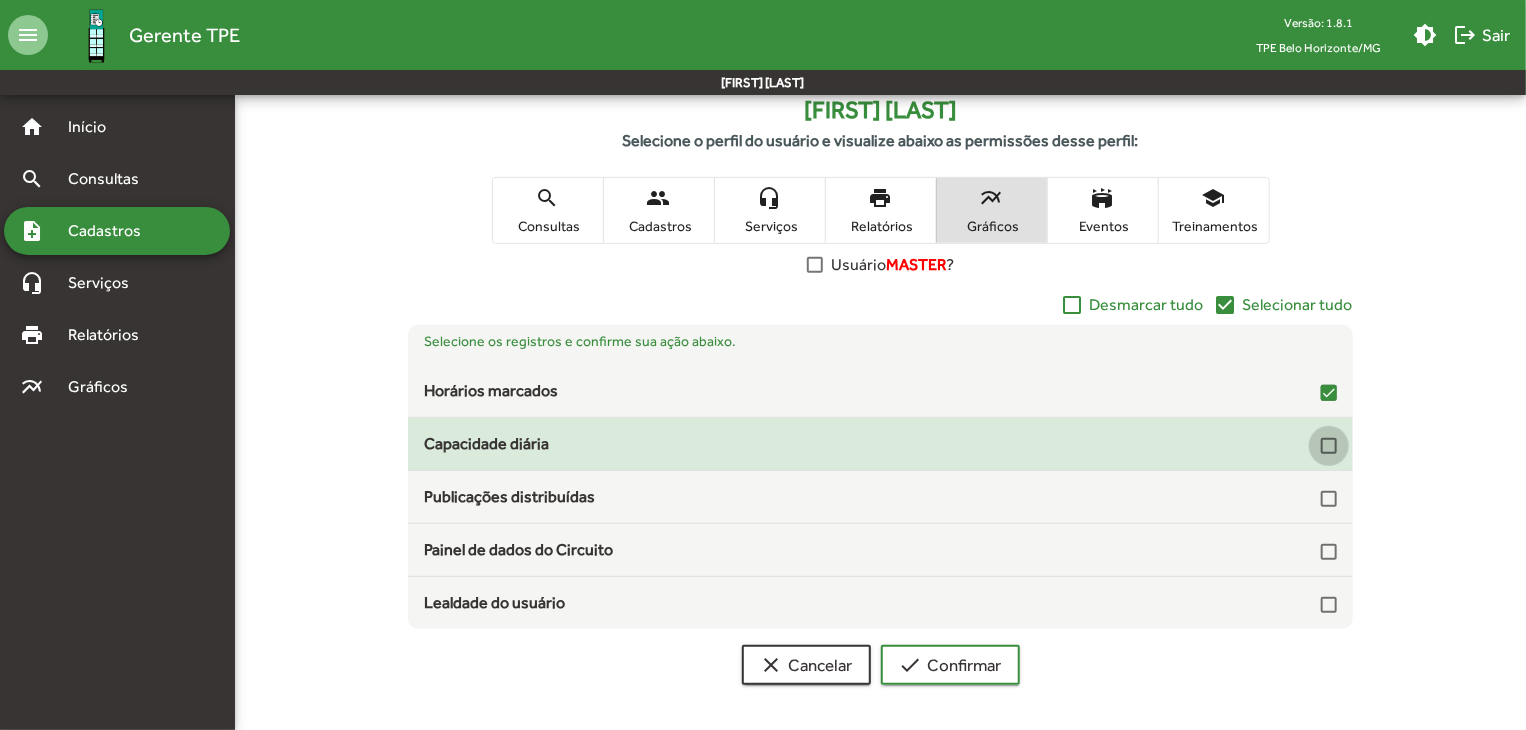 click at bounding box center [1329, 446] 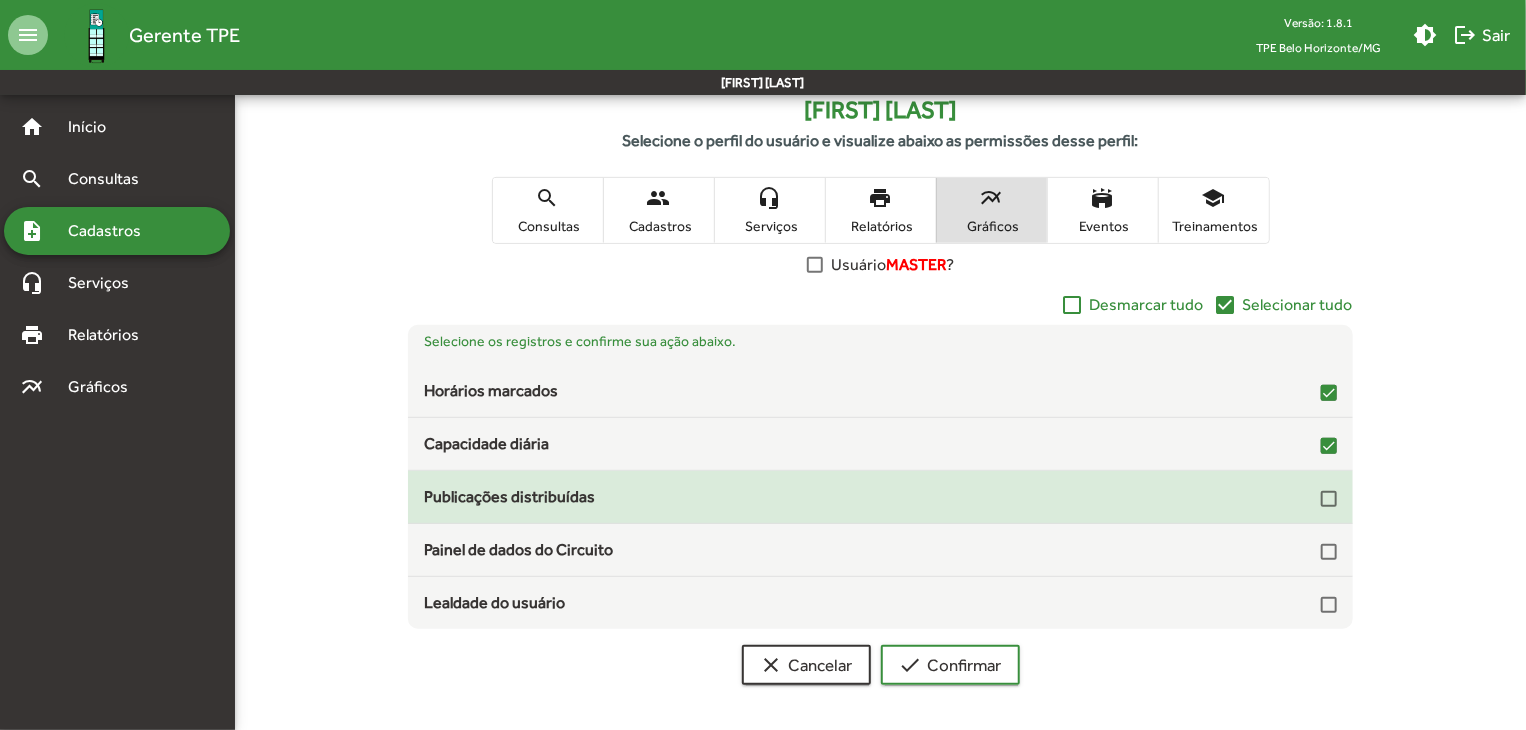 click at bounding box center [1329, 499] 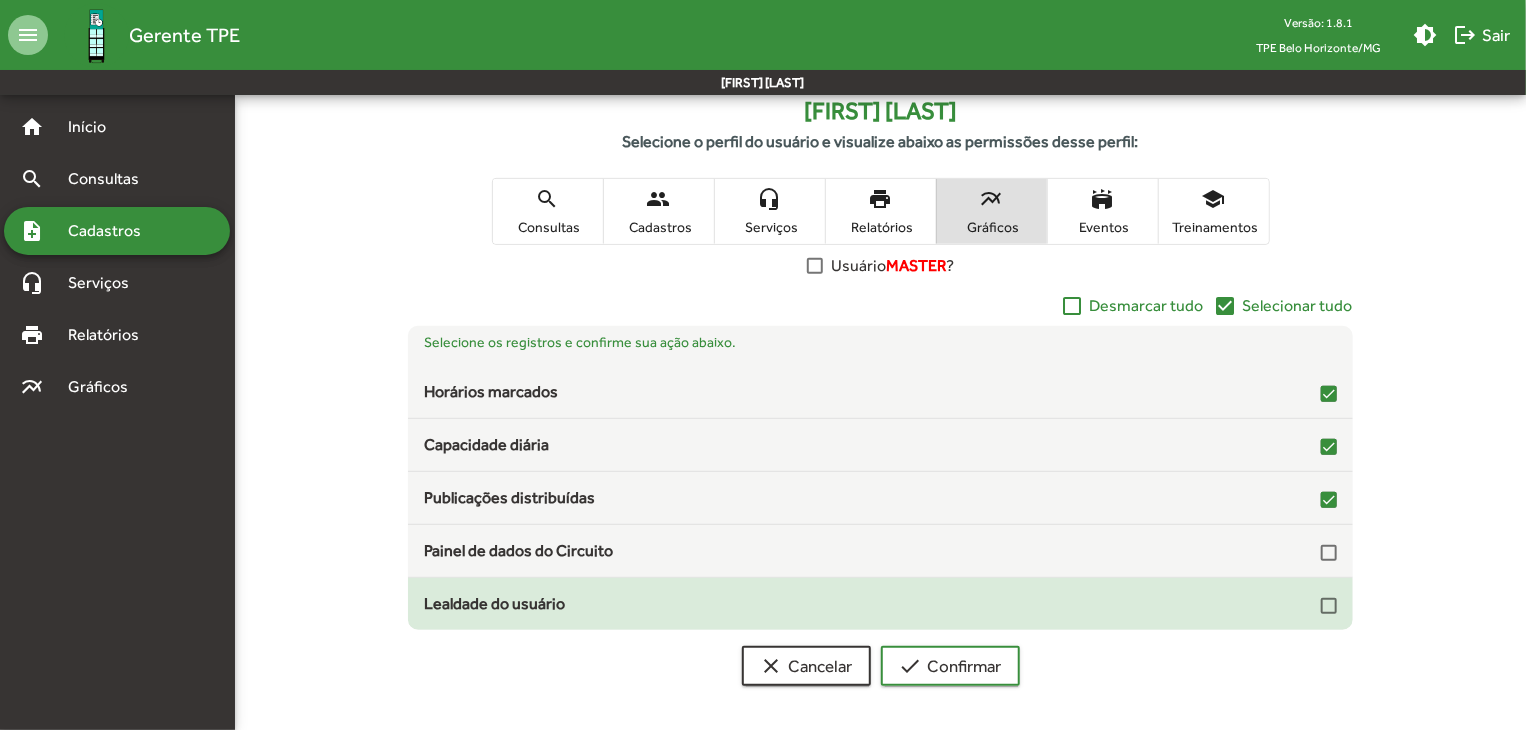 scroll, scrollTop: 312, scrollLeft: 0, axis: vertical 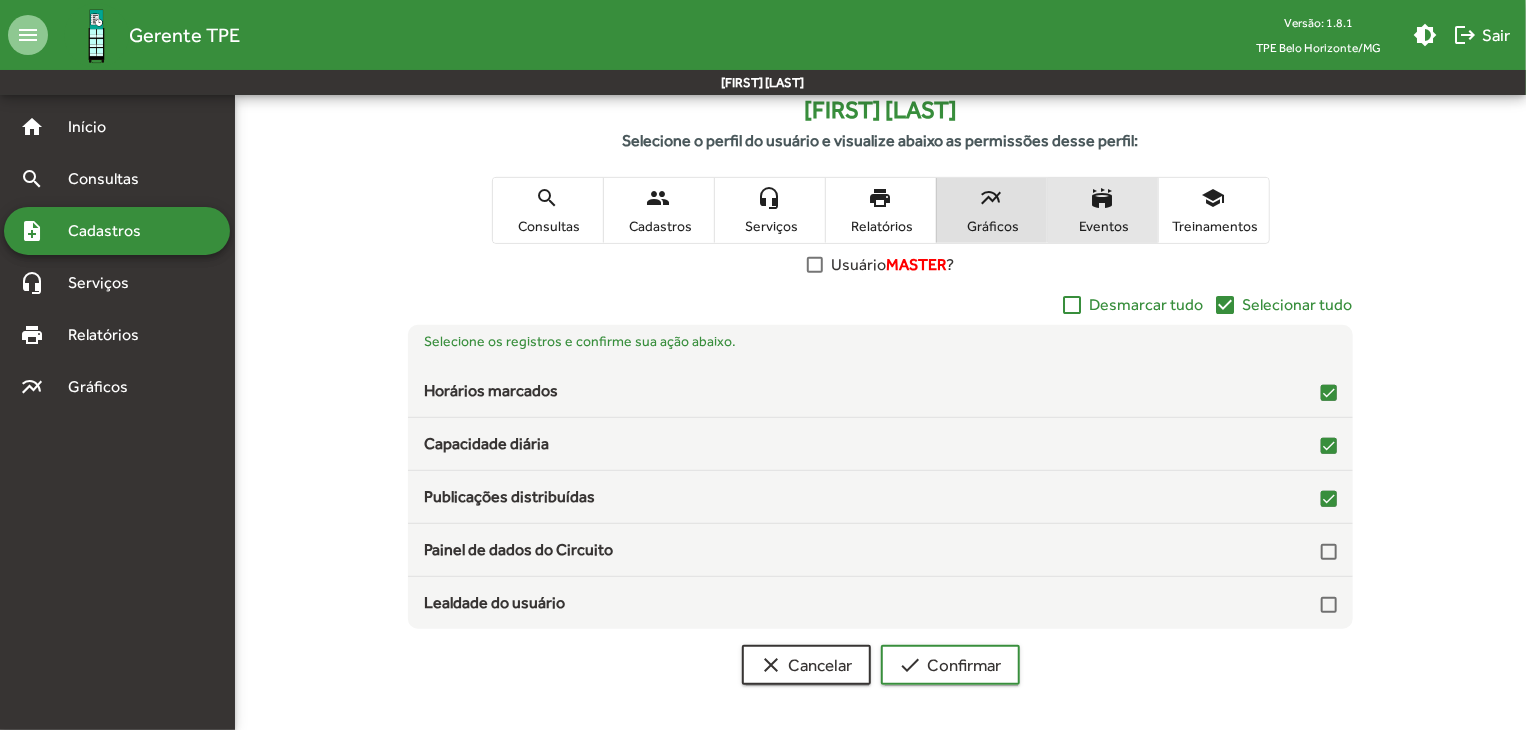 click on "Eventos" at bounding box center (1103, 226) 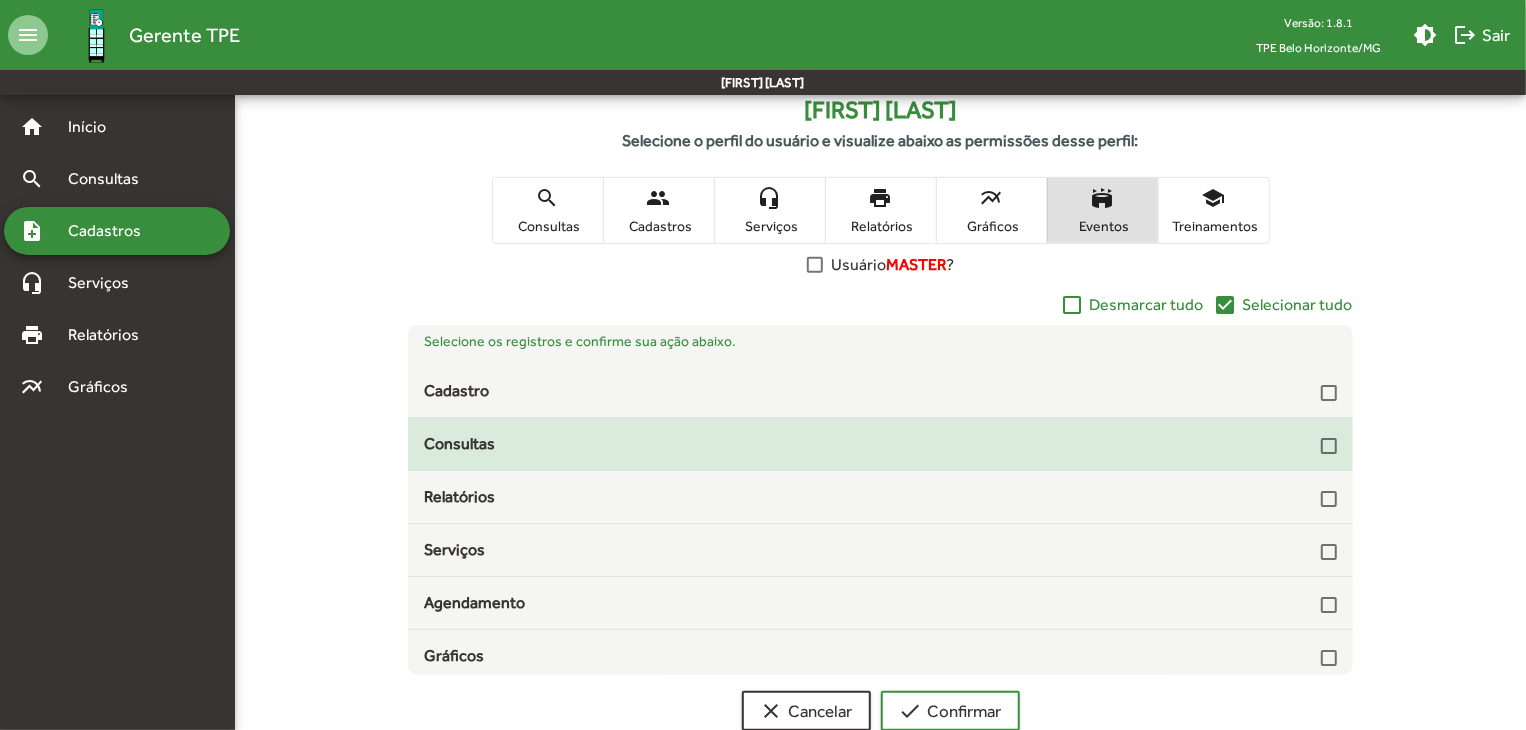 scroll, scrollTop: 5, scrollLeft: 0, axis: vertical 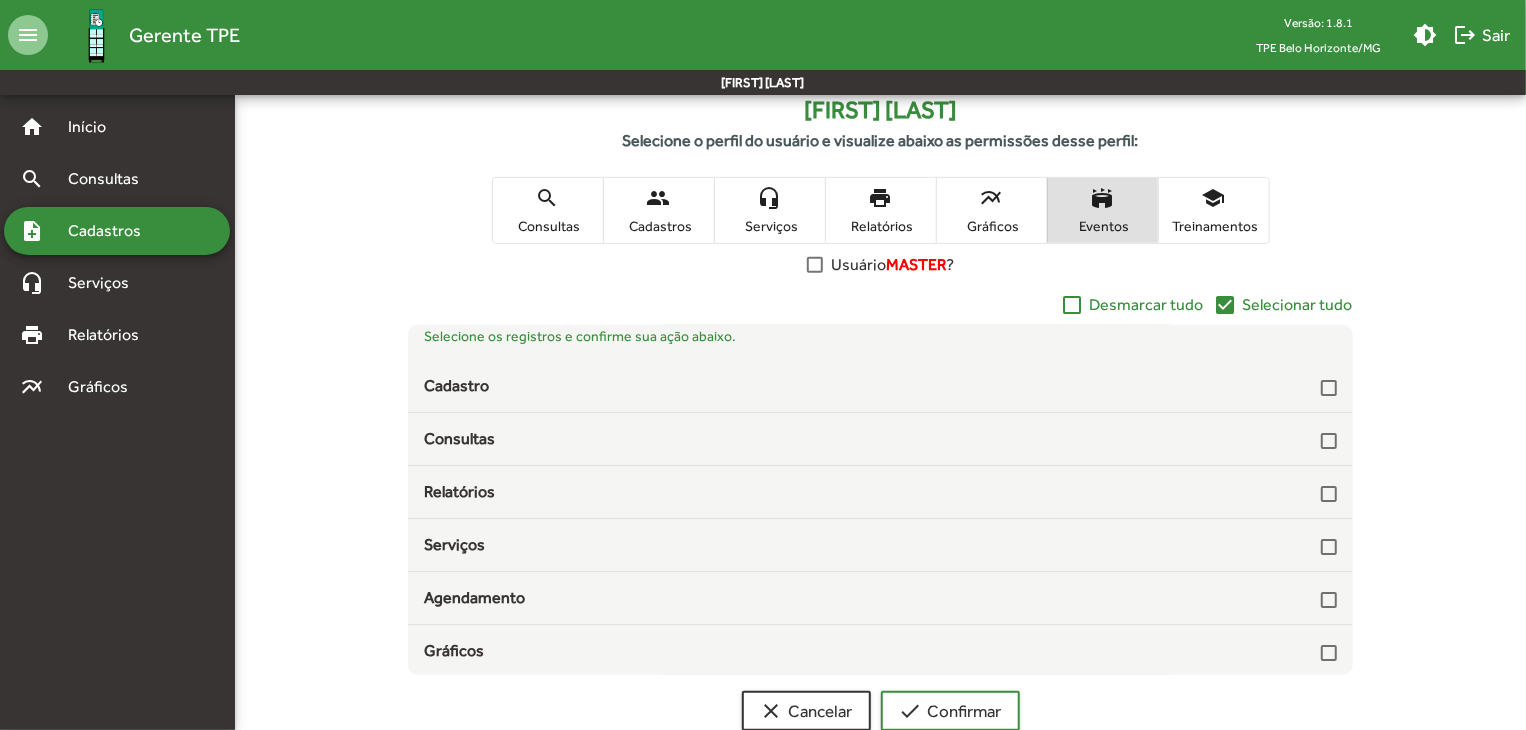 click on "Relatórios" at bounding box center (881, 226) 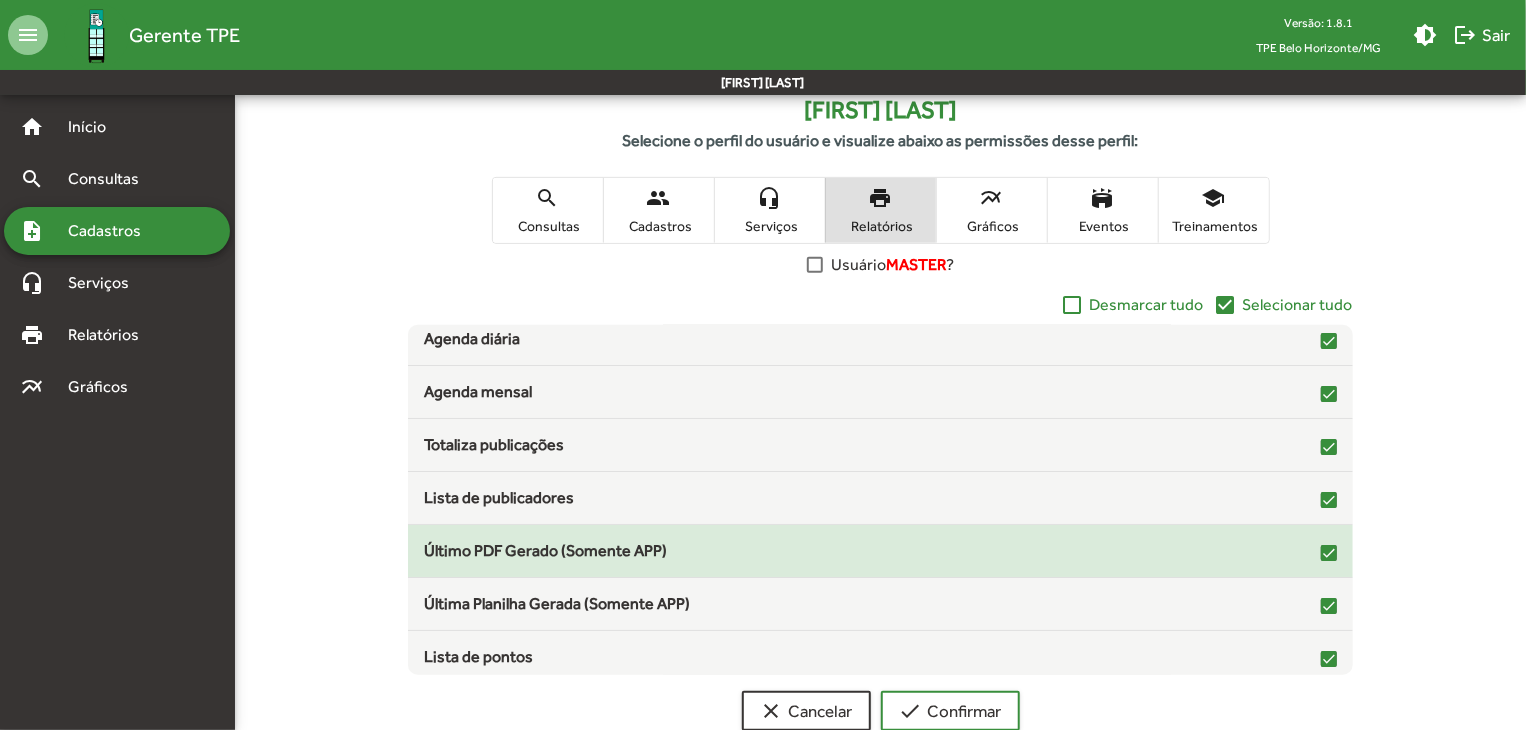 scroll, scrollTop: 58, scrollLeft: 0, axis: vertical 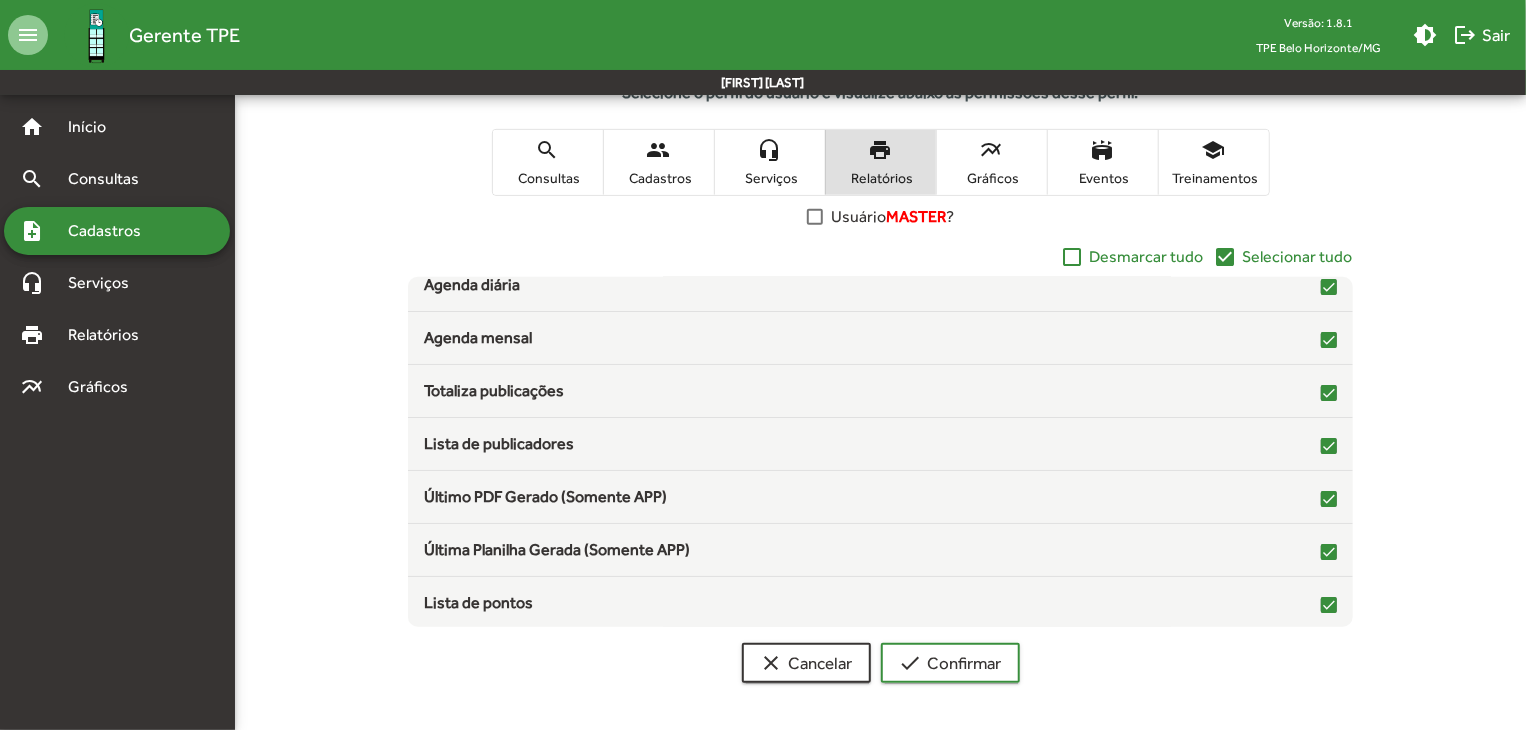click on "multiline_chart" at bounding box center [992, 150] 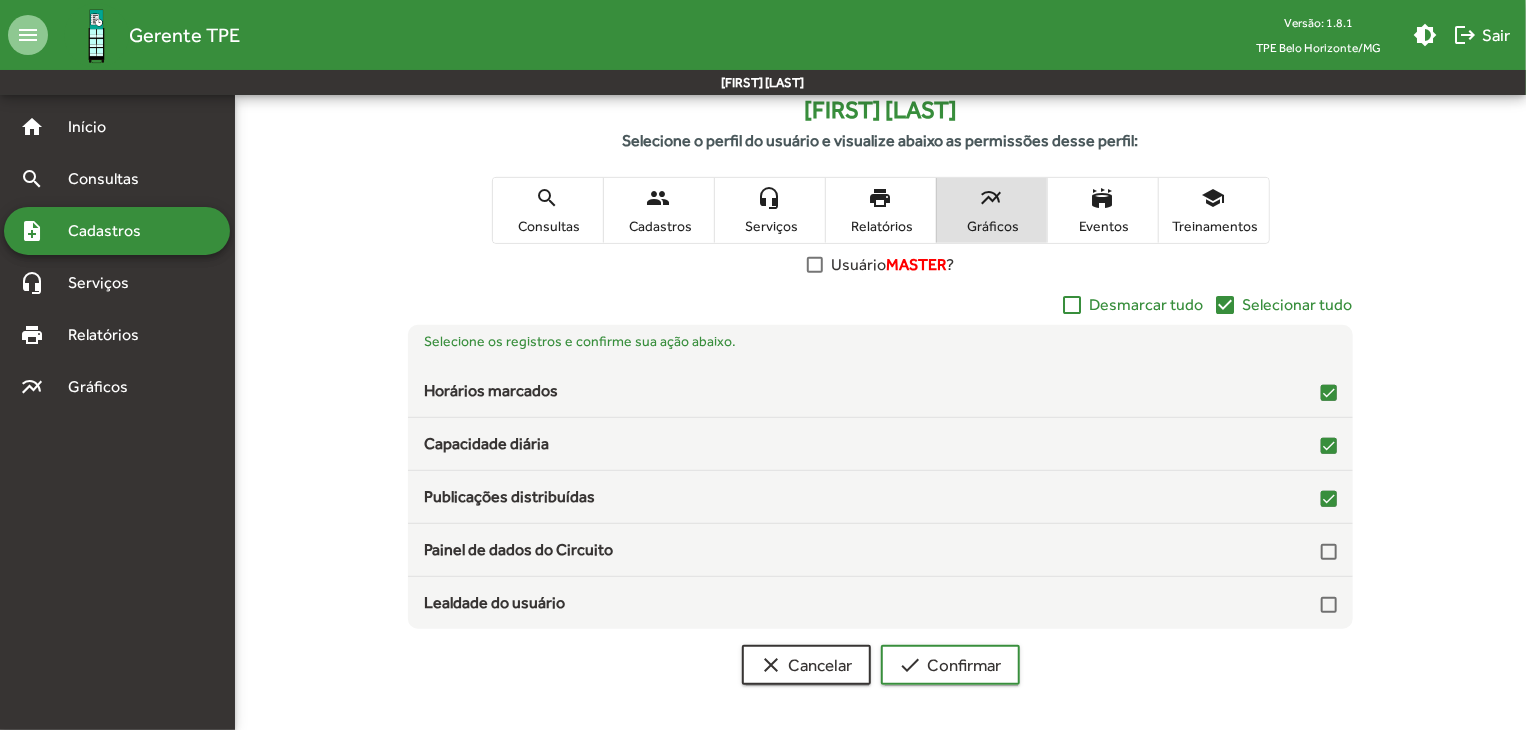click on "Eventos" at bounding box center [1103, 226] 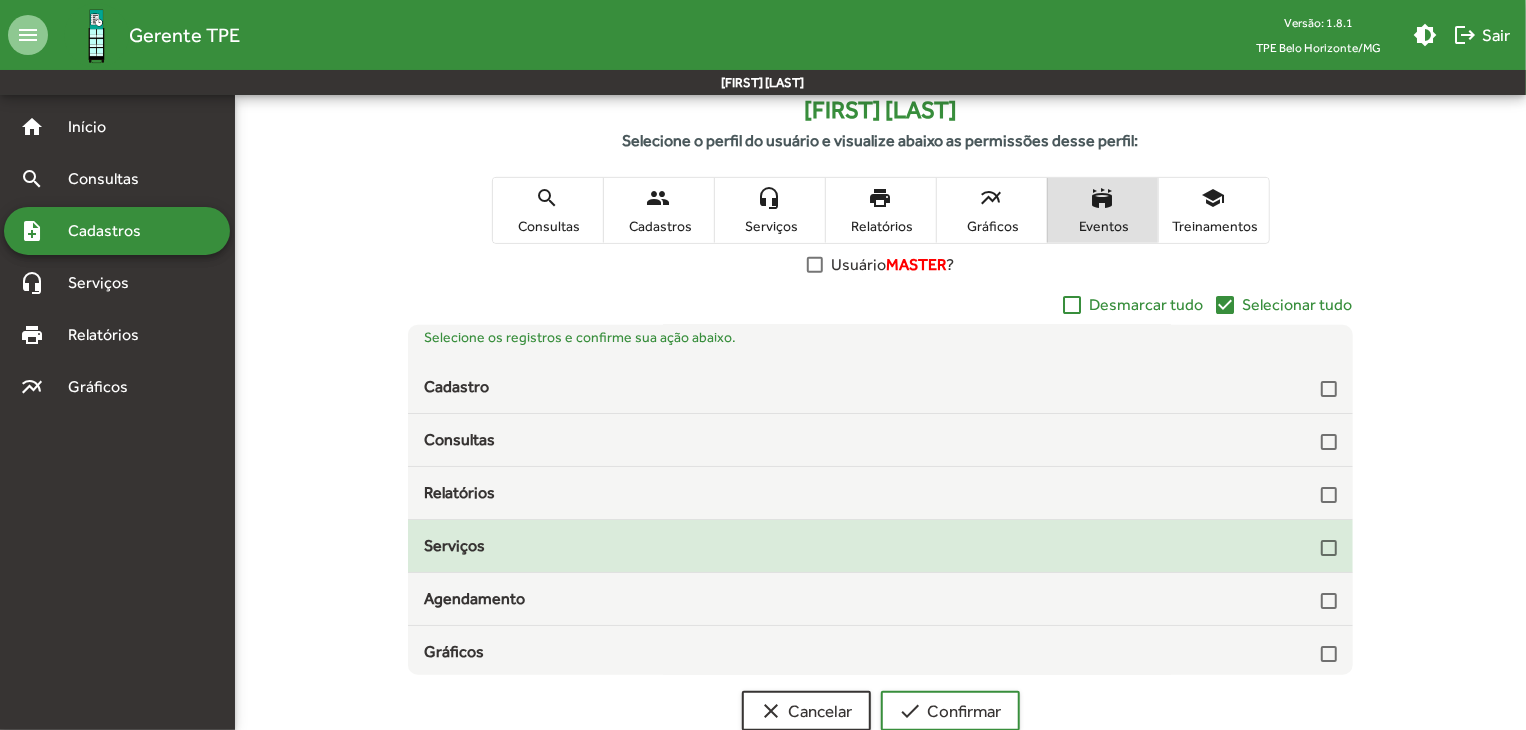 scroll, scrollTop: 5, scrollLeft: 0, axis: vertical 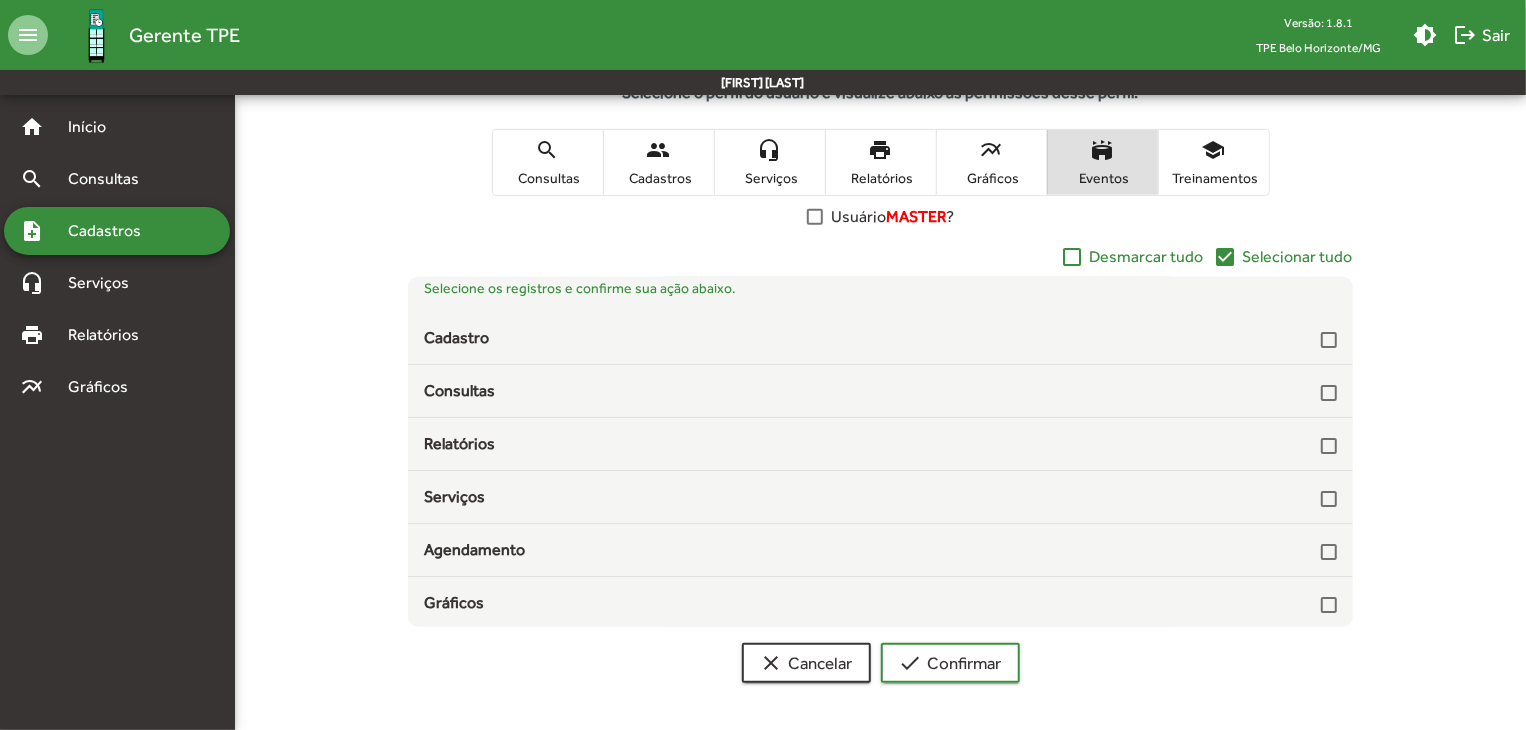 click on "Treinamentos" at bounding box center [1214, 178] 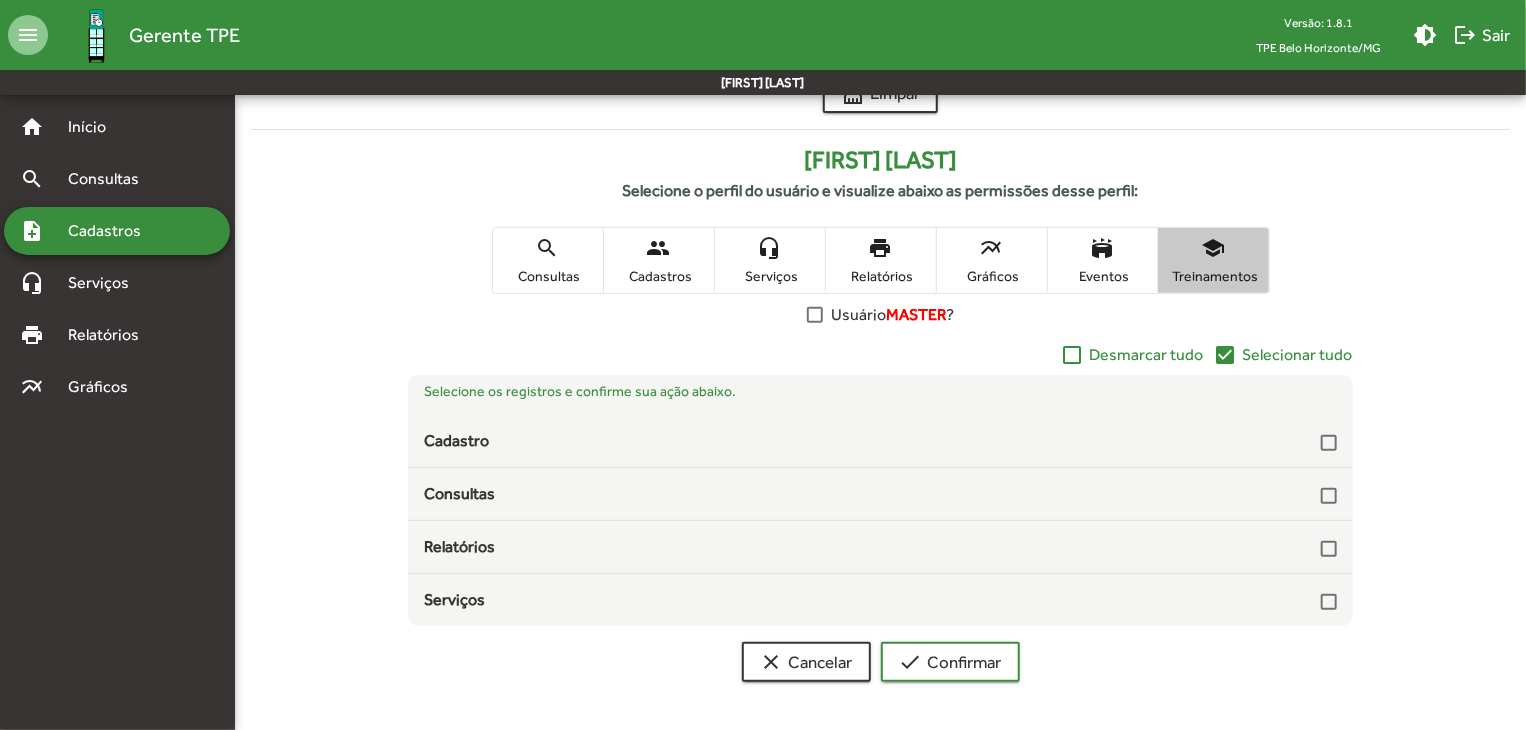 scroll, scrollTop: 260, scrollLeft: 0, axis: vertical 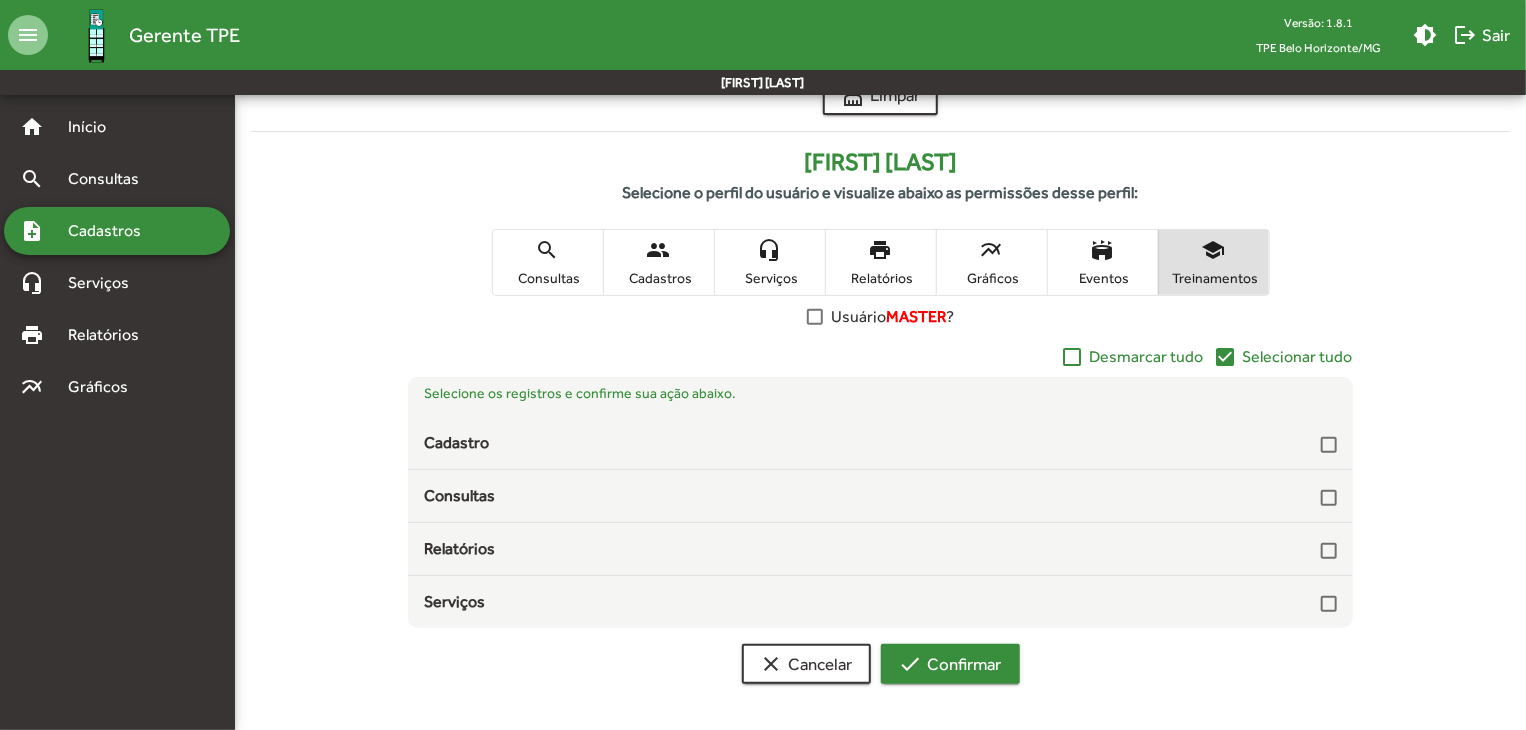 click on "check  Confirmar" 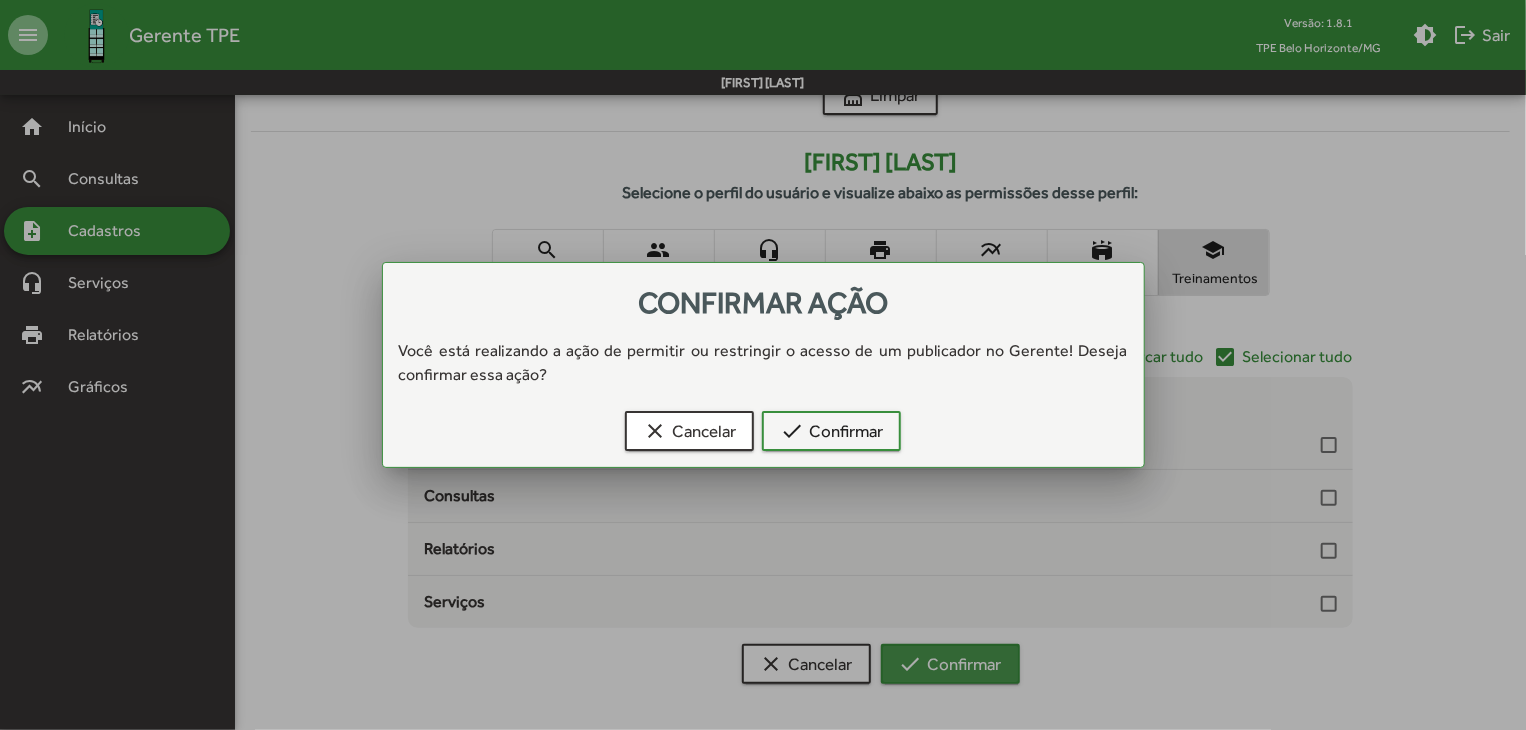 scroll, scrollTop: 0, scrollLeft: 0, axis: both 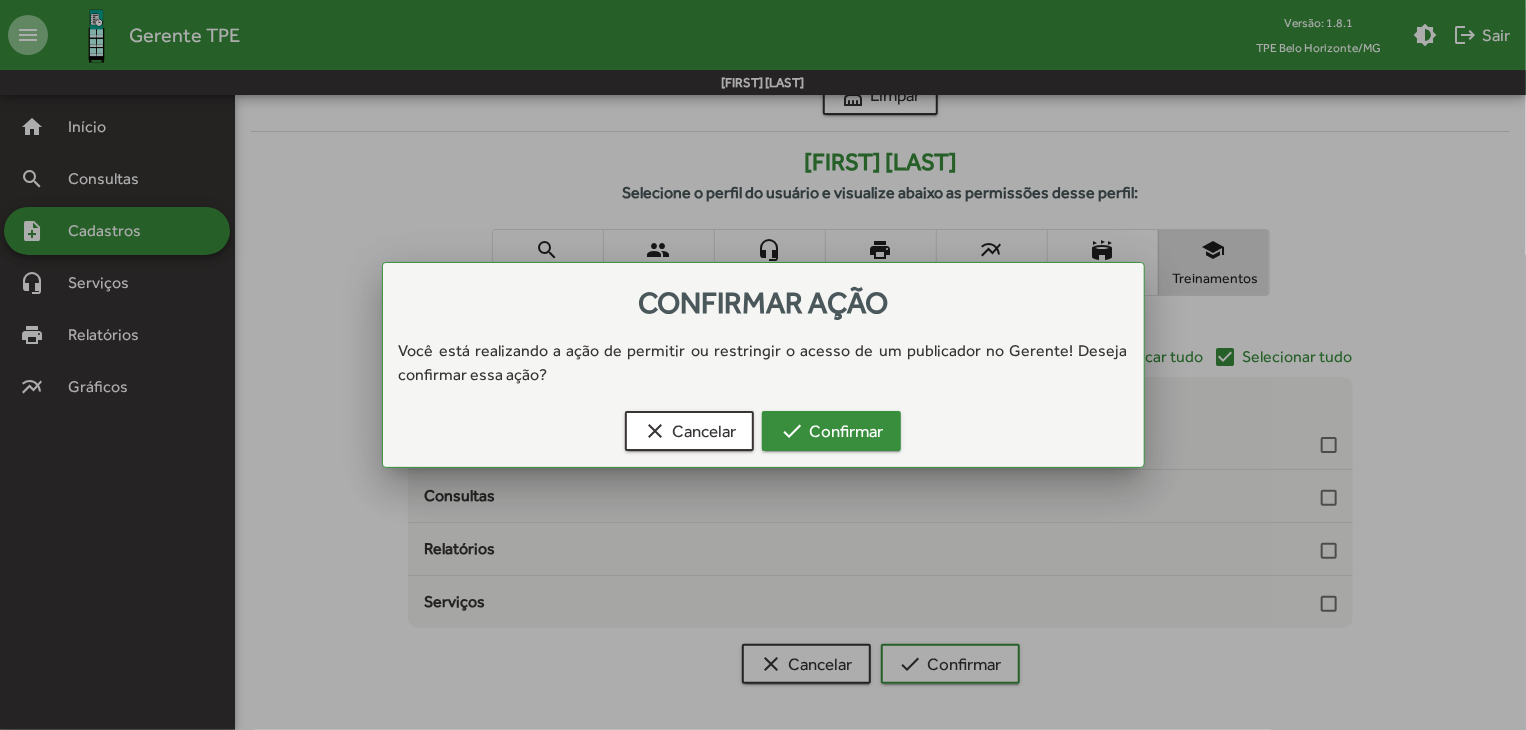 click on "check  Confirmar" at bounding box center [831, 431] 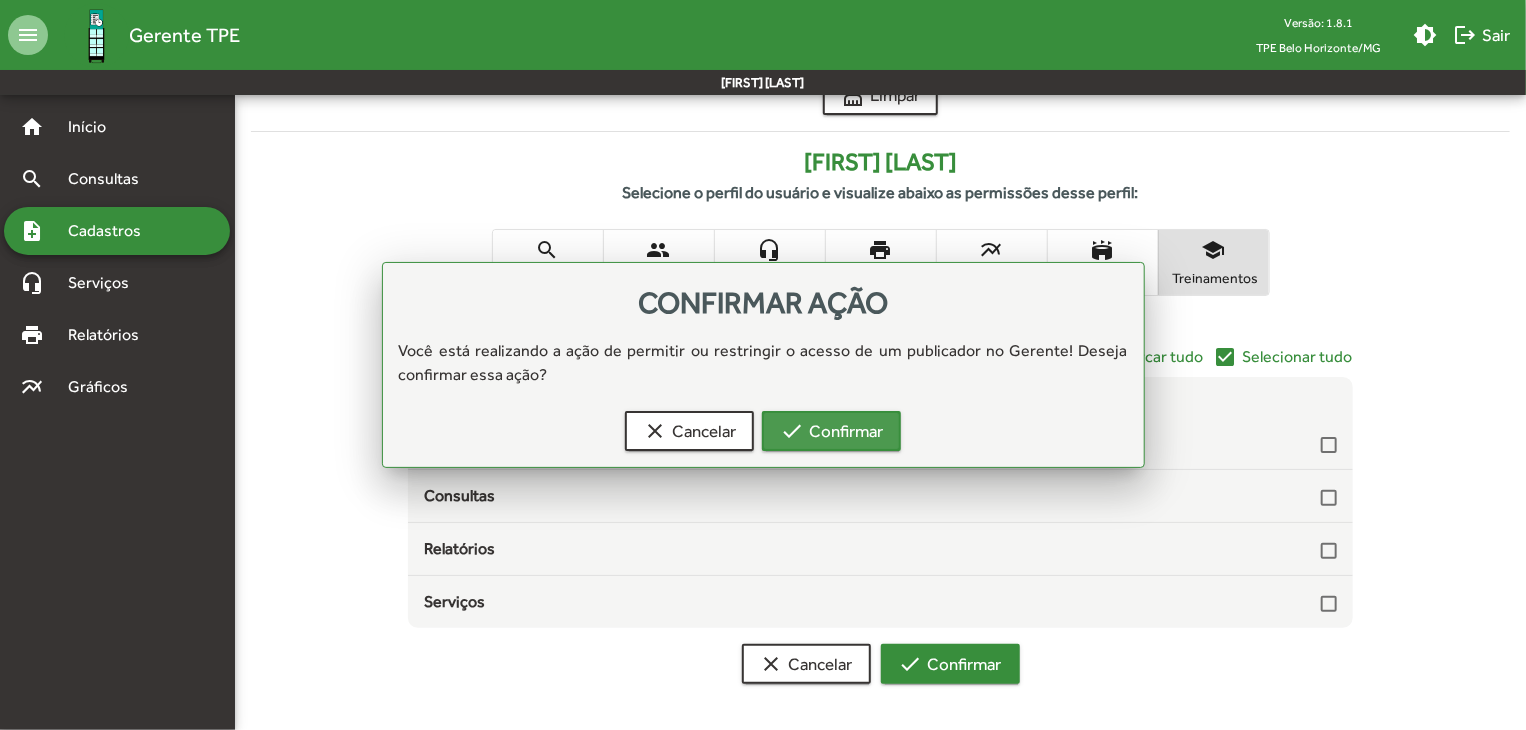 scroll, scrollTop: 260, scrollLeft: 0, axis: vertical 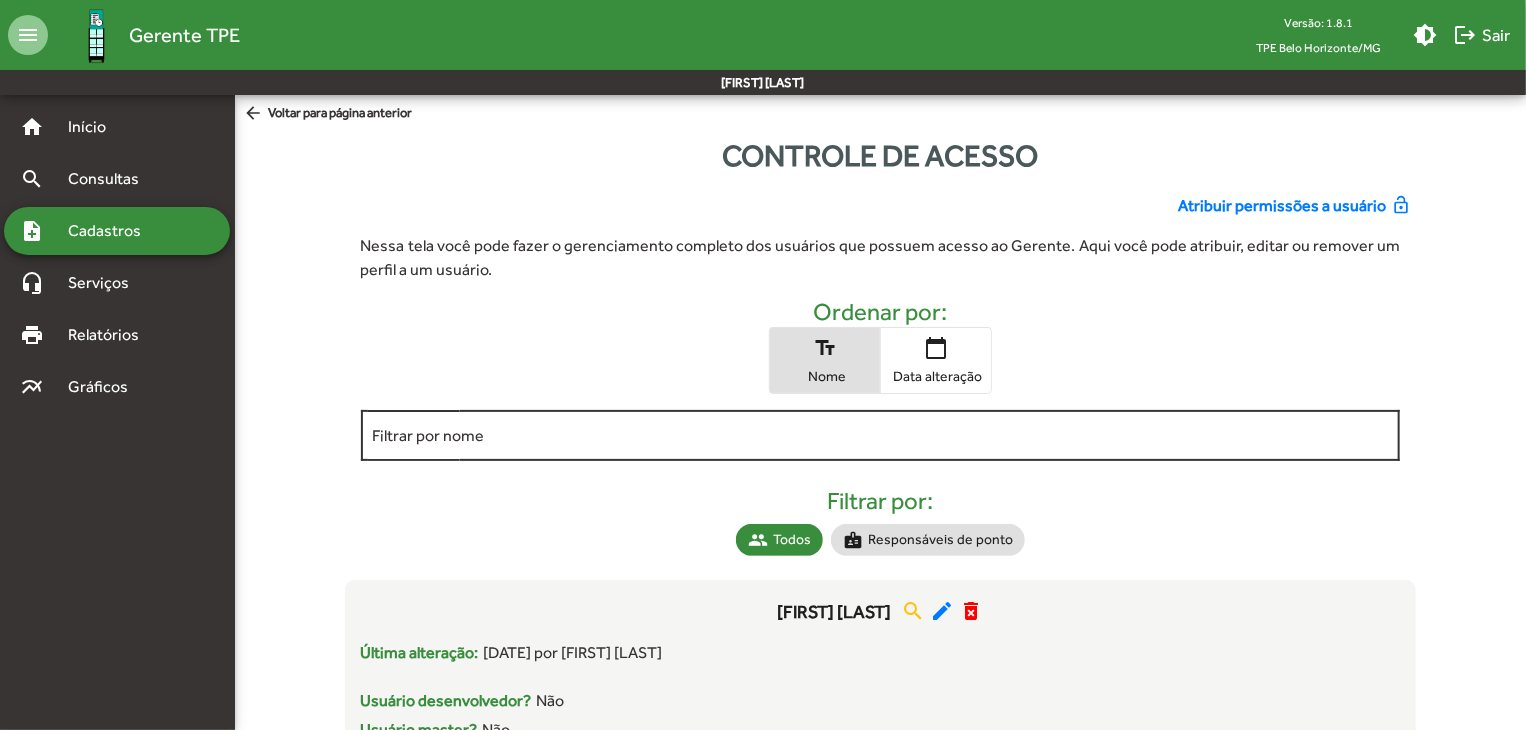 click on "Filtrar por nome" 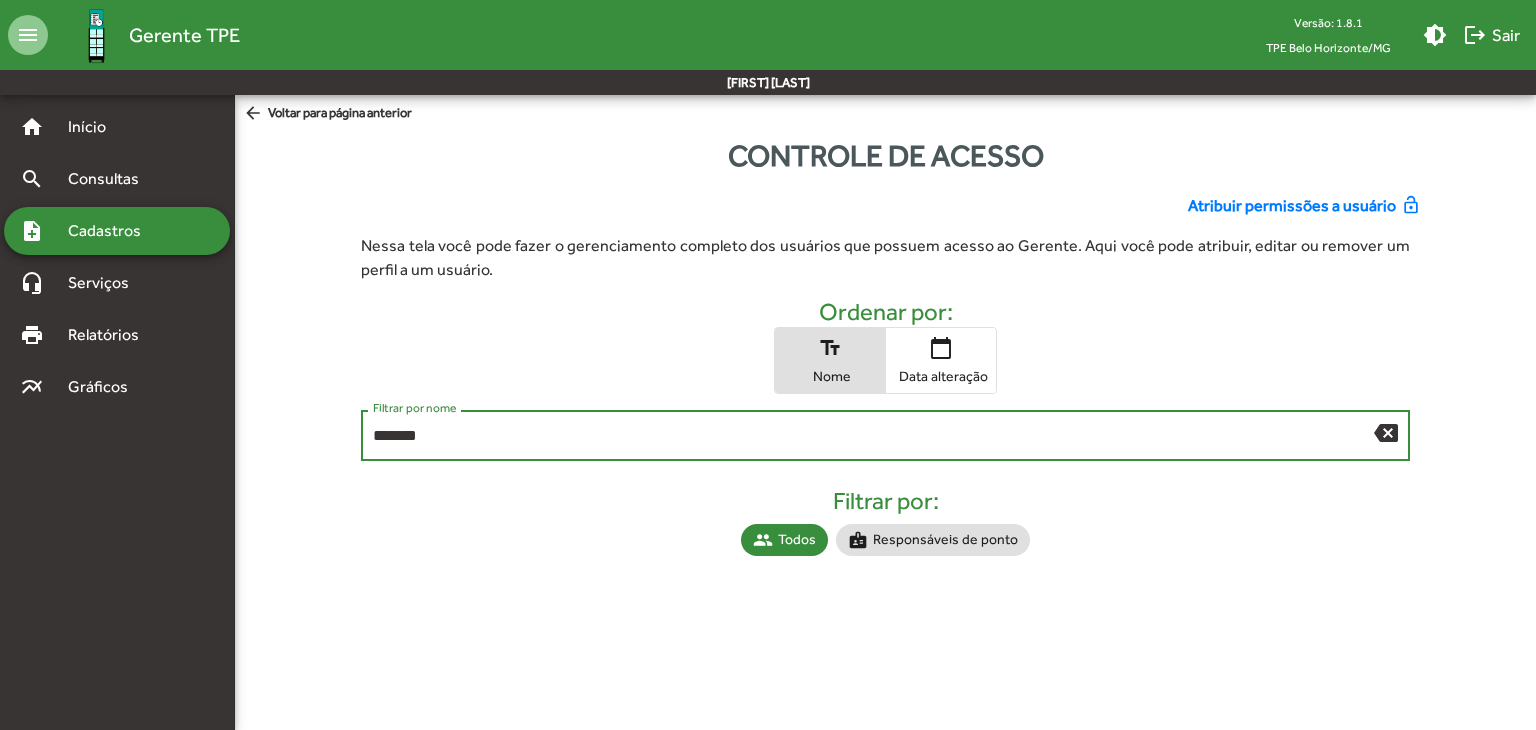 type on "*******" 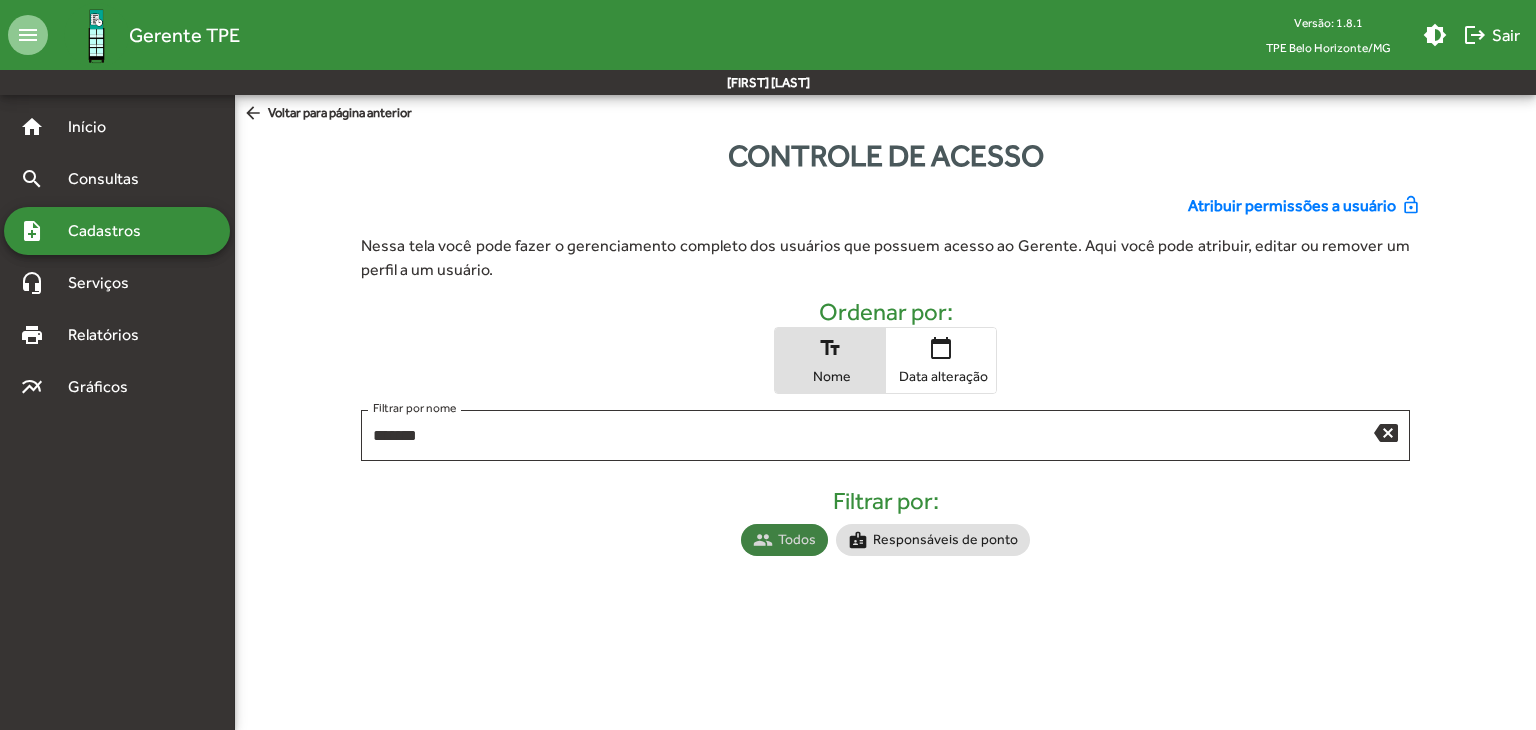 click on "group  Todos" at bounding box center [784, 540] 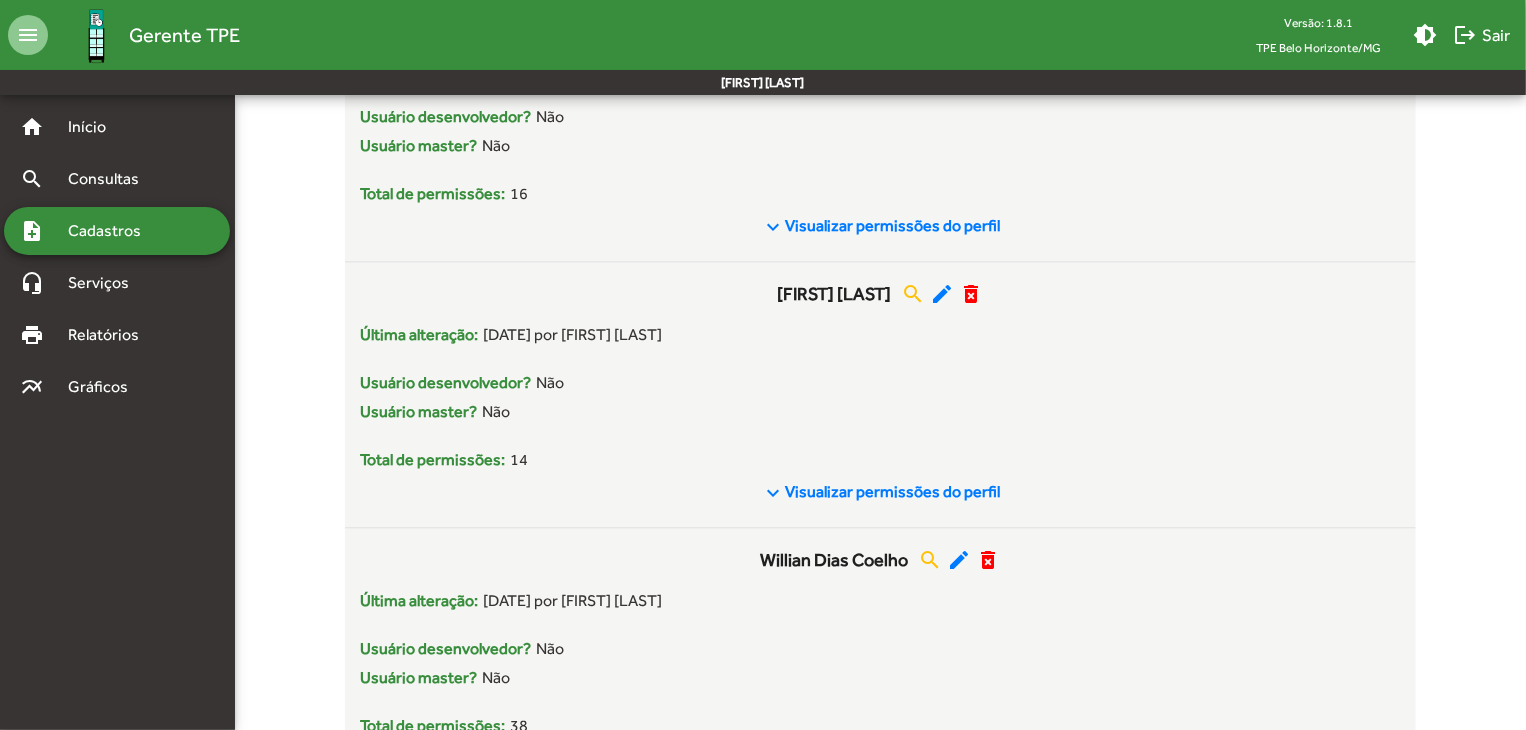 scroll, scrollTop: 17400, scrollLeft: 0, axis: vertical 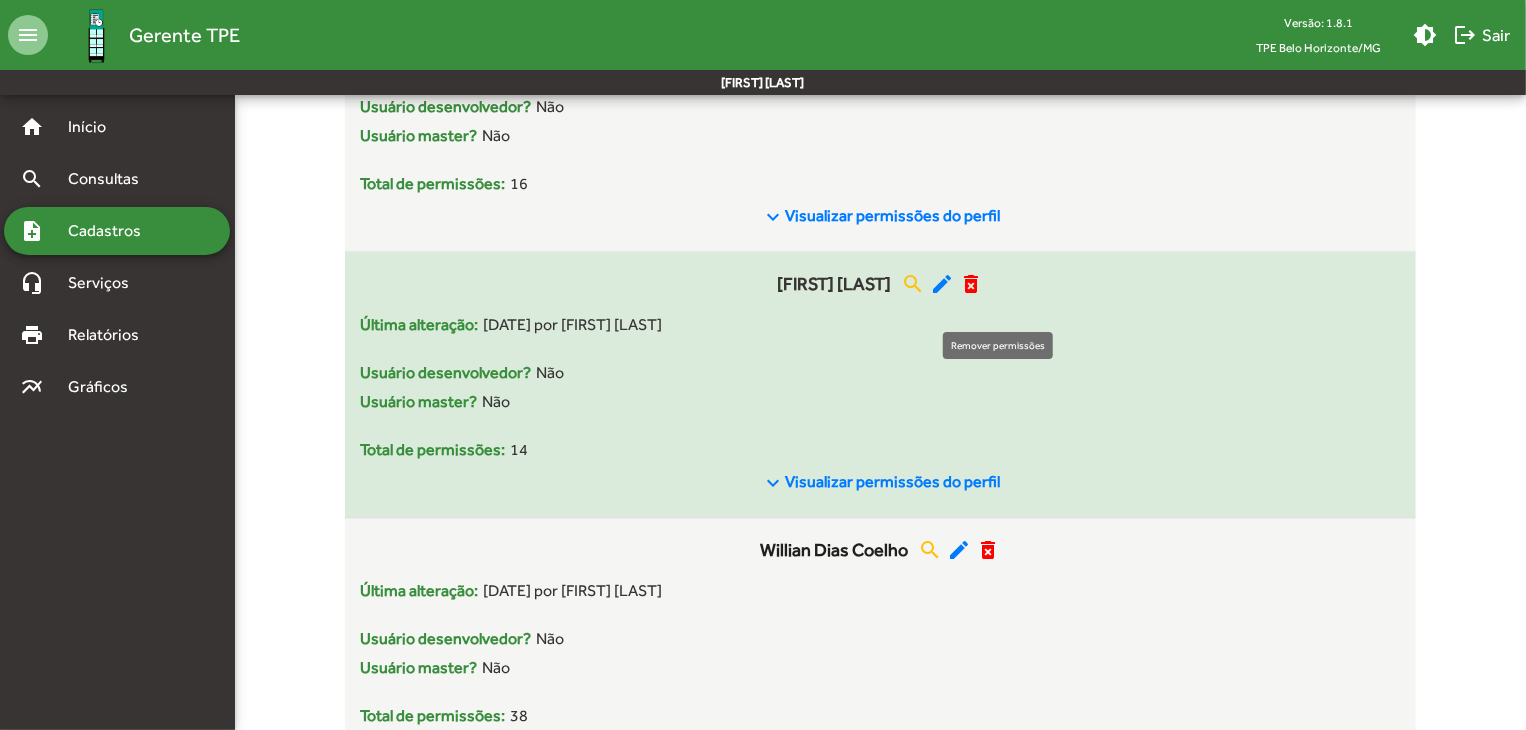 click on "delete_forever" 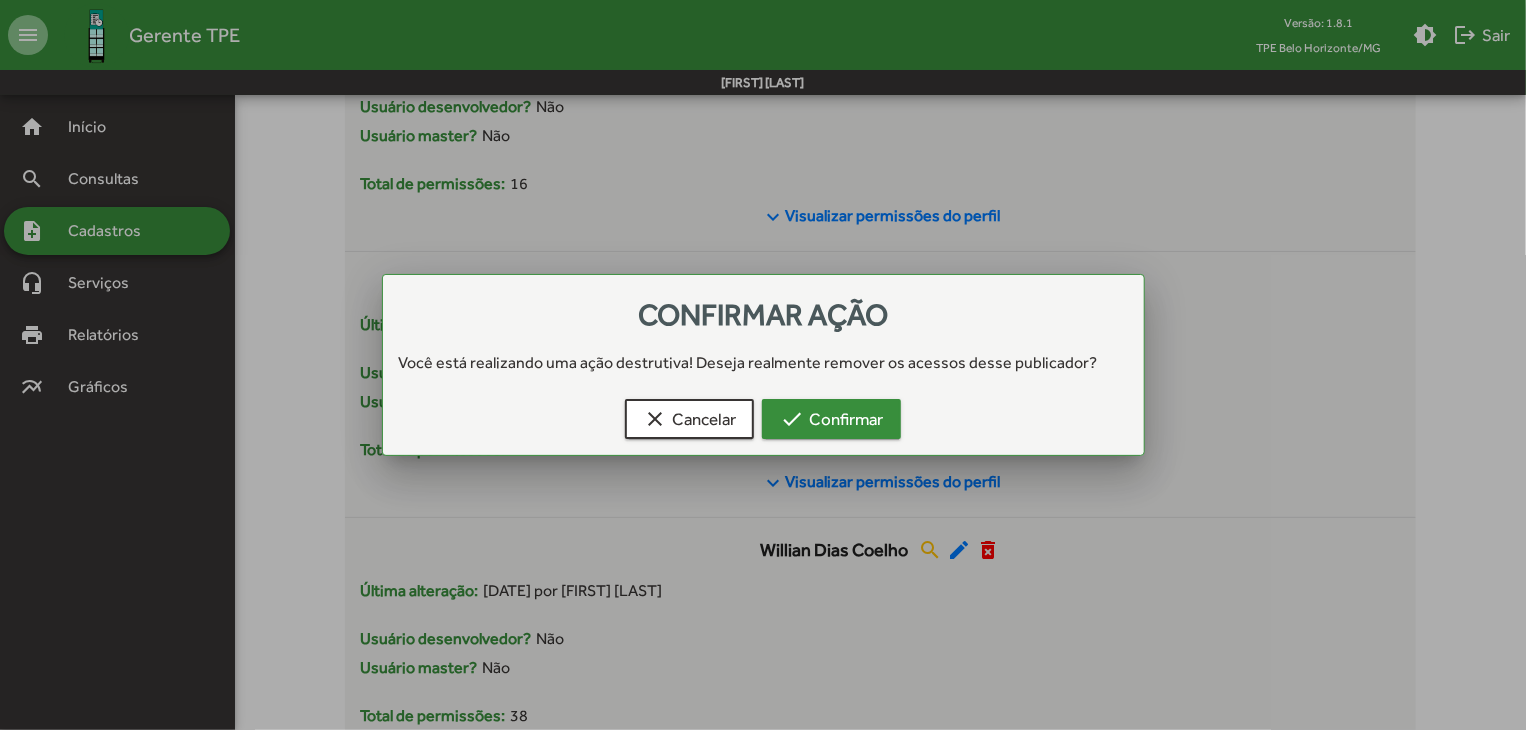 click on "check  Confirmar" at bounding box center [831, 419] 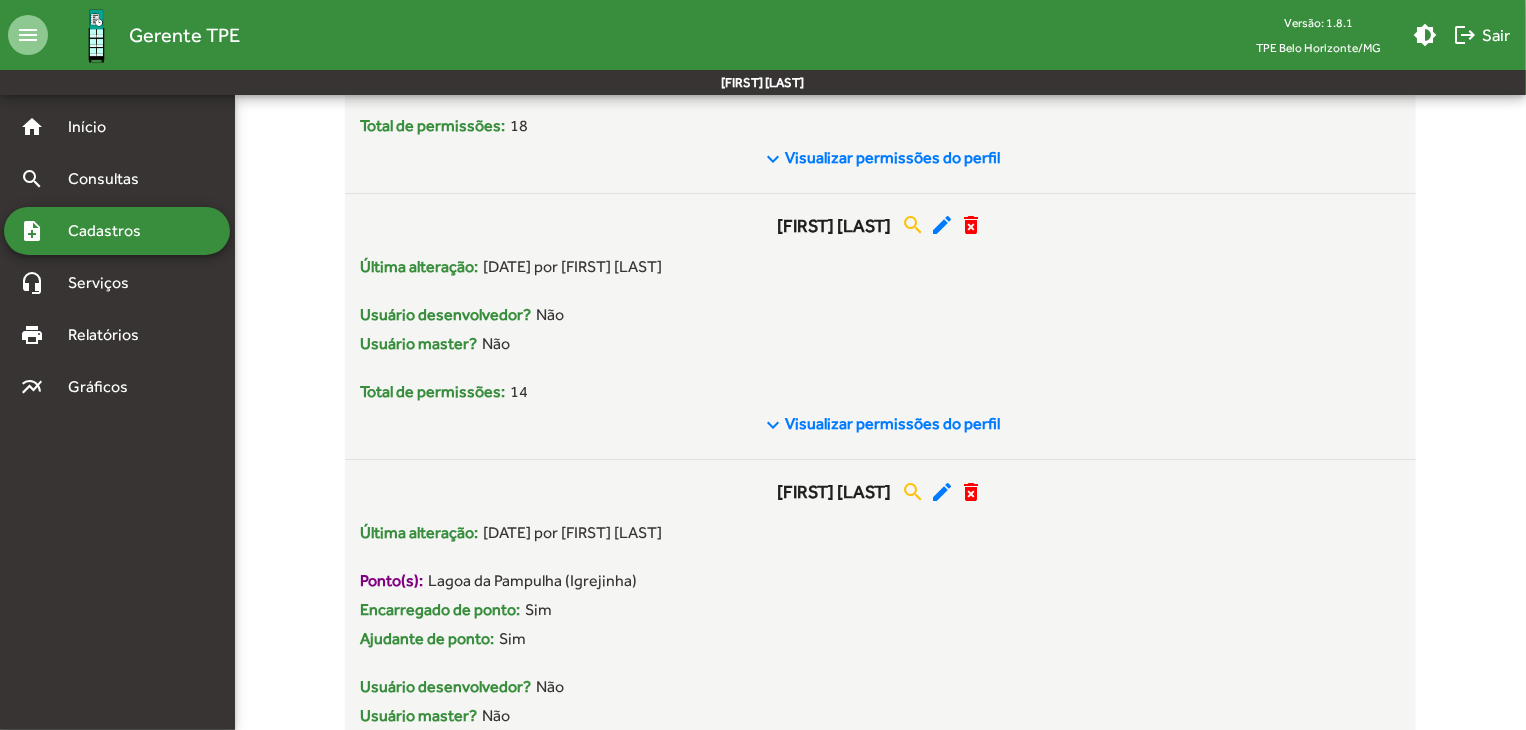 scroll, scrollTop: 10900, scrollLeft: 0, axis: vertical 